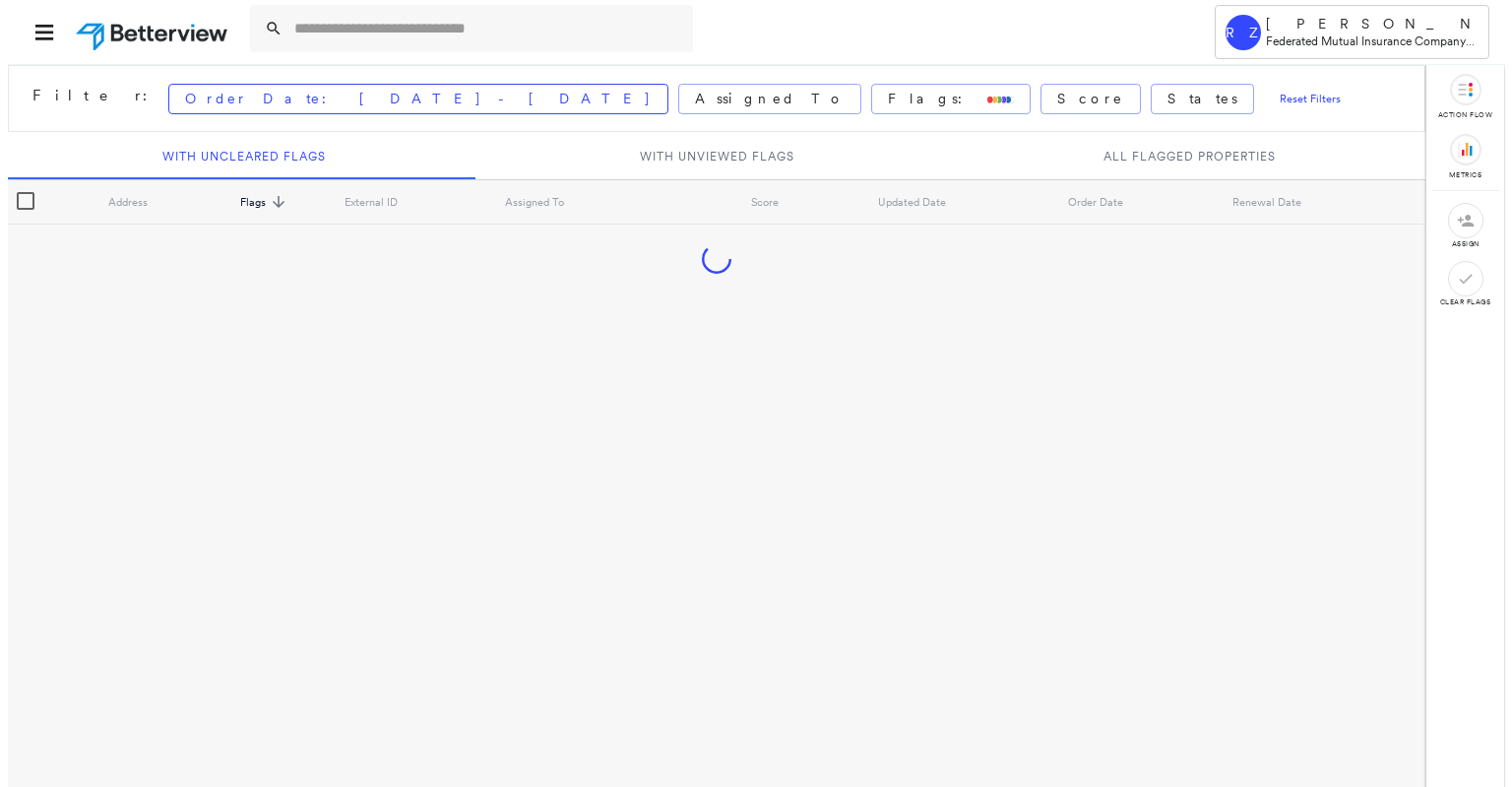 scroll, scrollTop: 0, scrollLeft: 0, axis: both 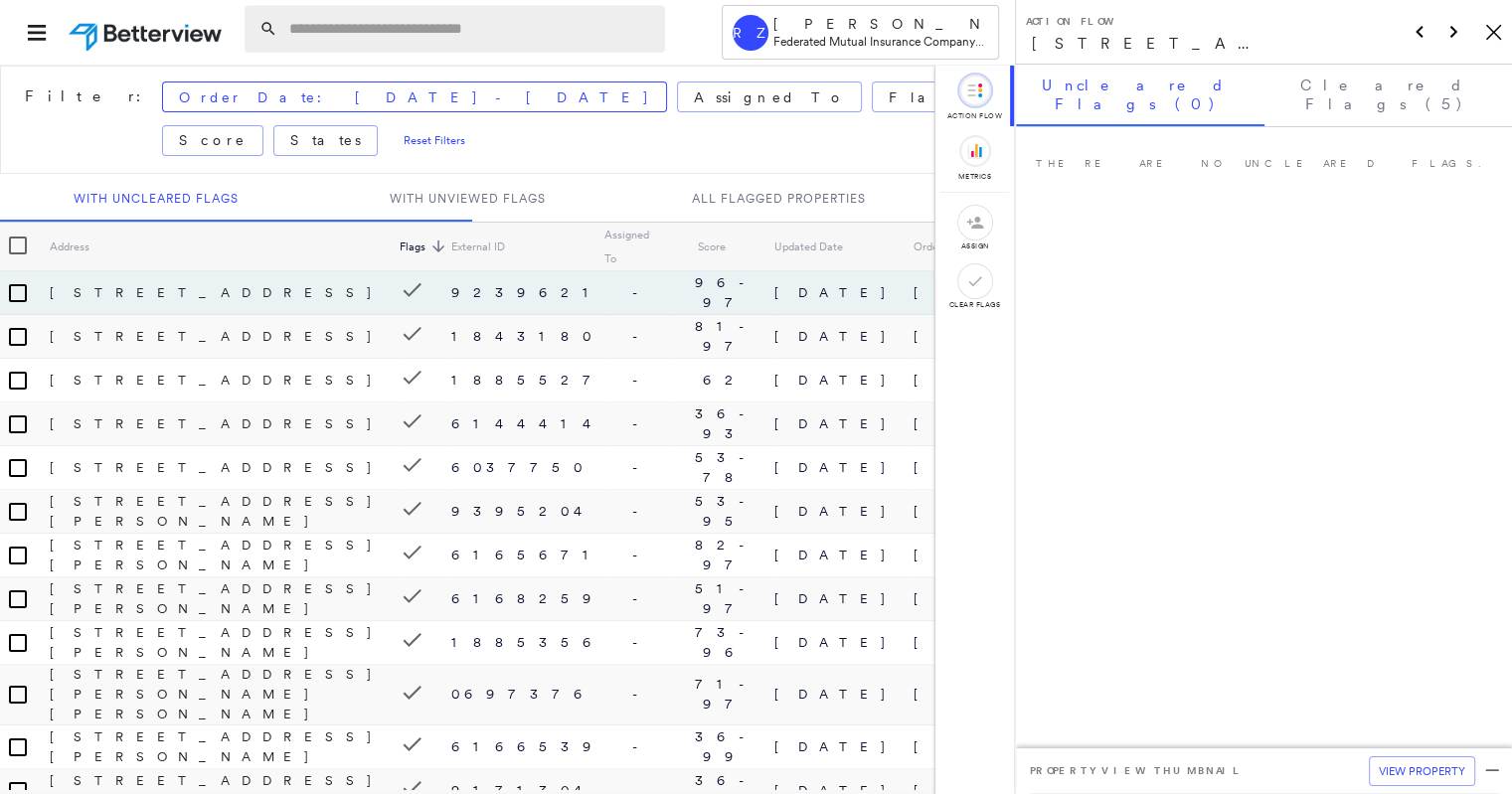 click at bounding box center (471, 29) 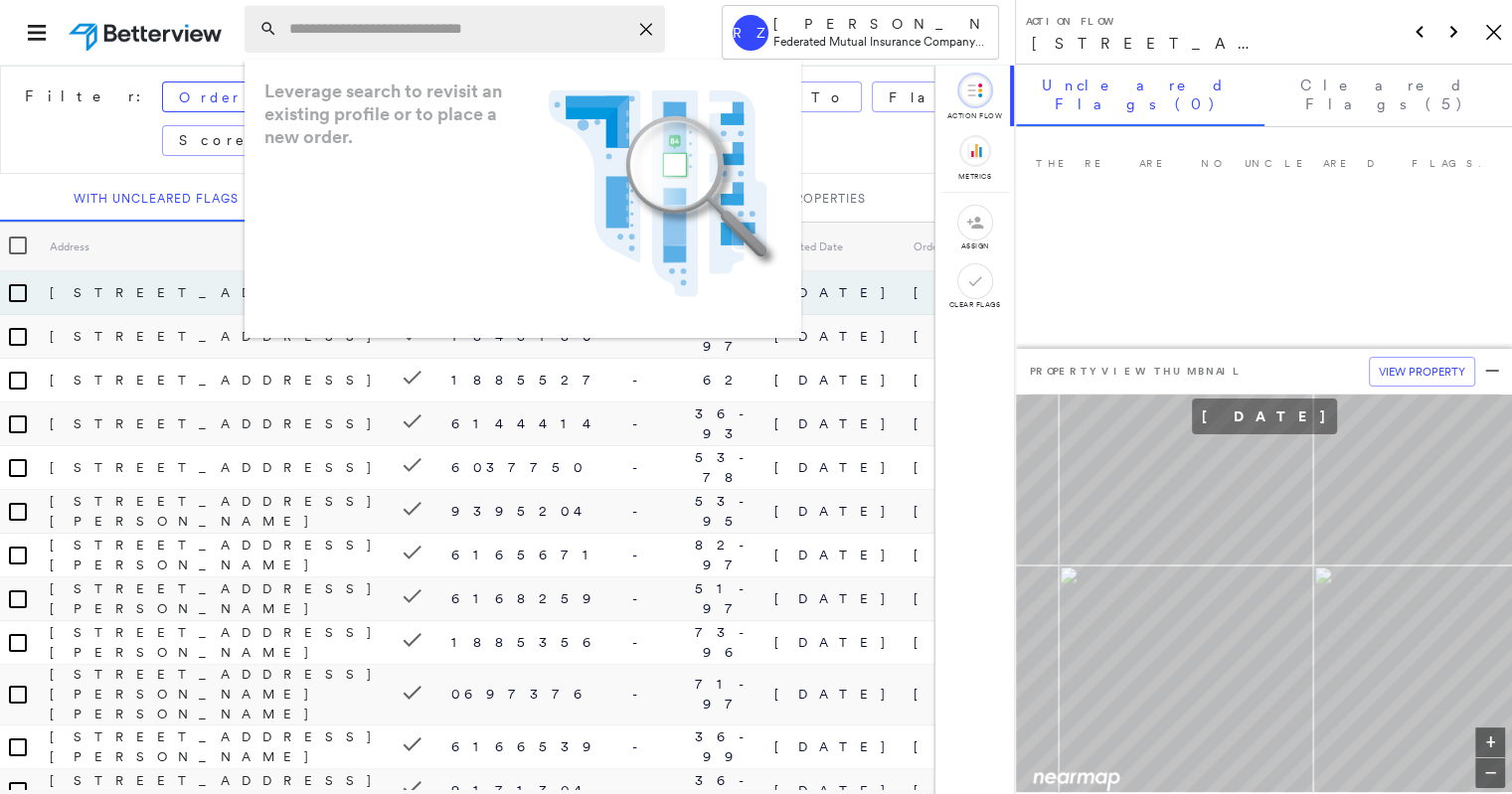 paste on "**********" 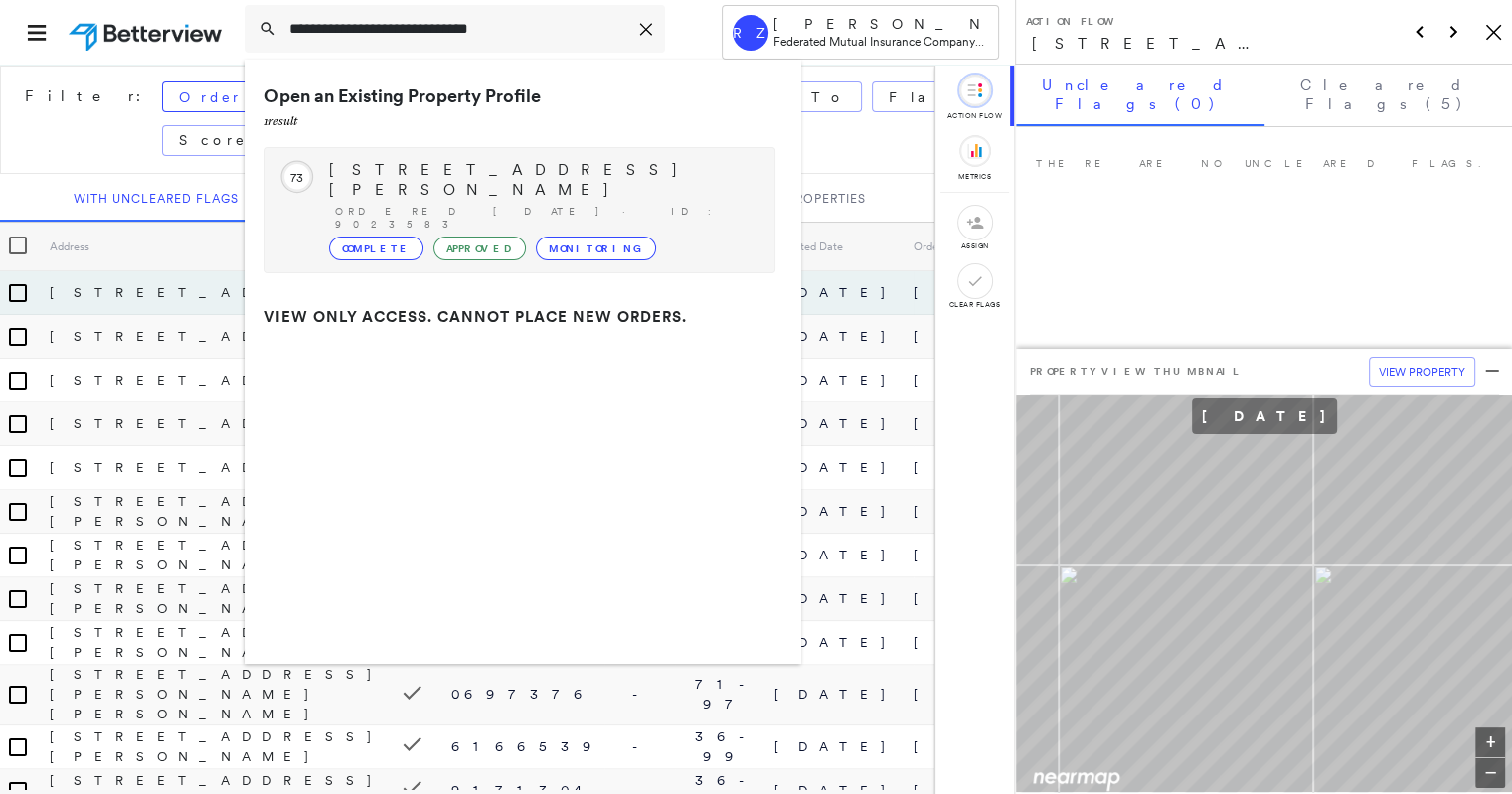 type on "**********" 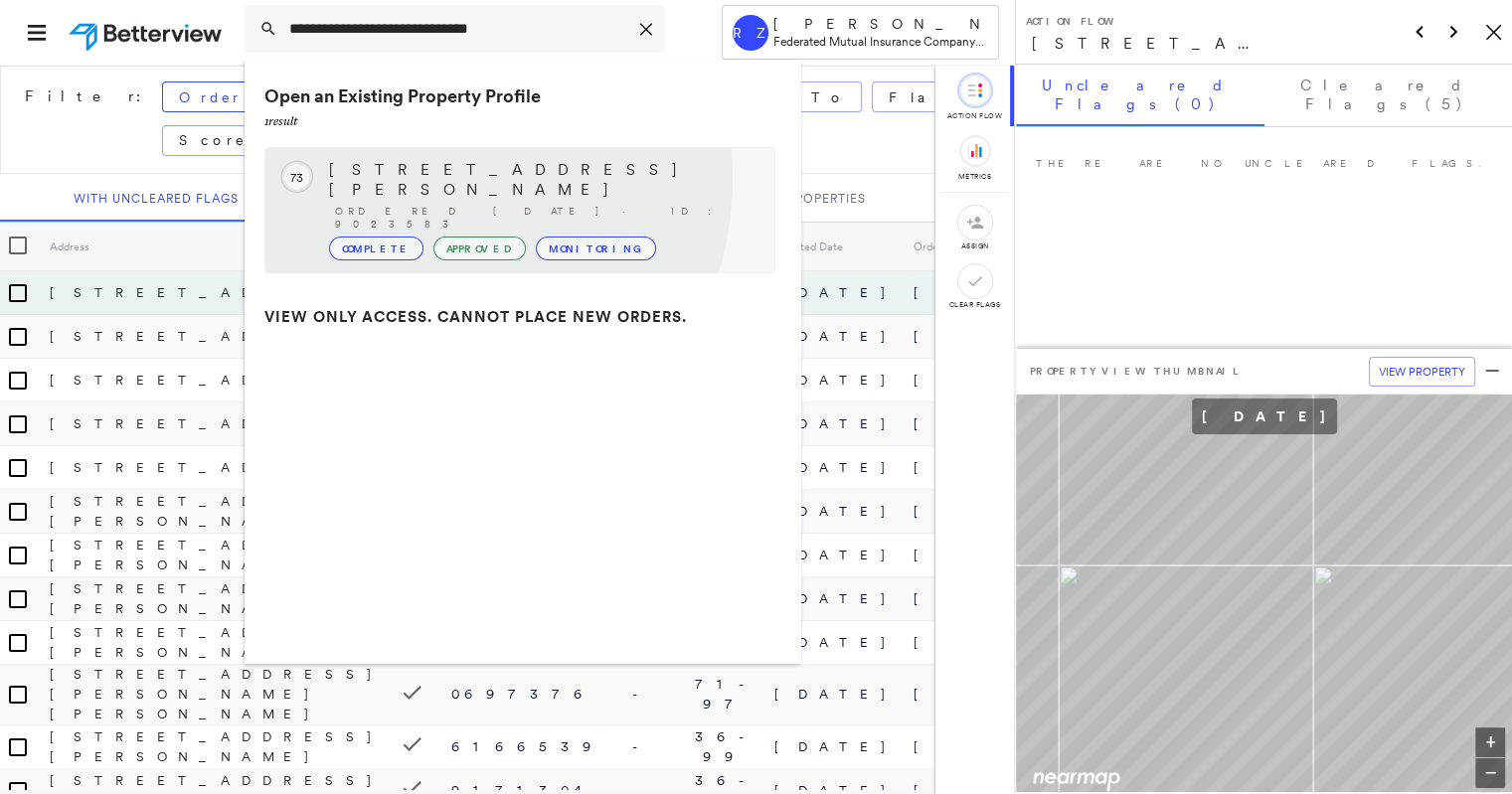 click on "[STREET_ADDRESS][PERSON_NAME]" at bounding box center (542, 180) 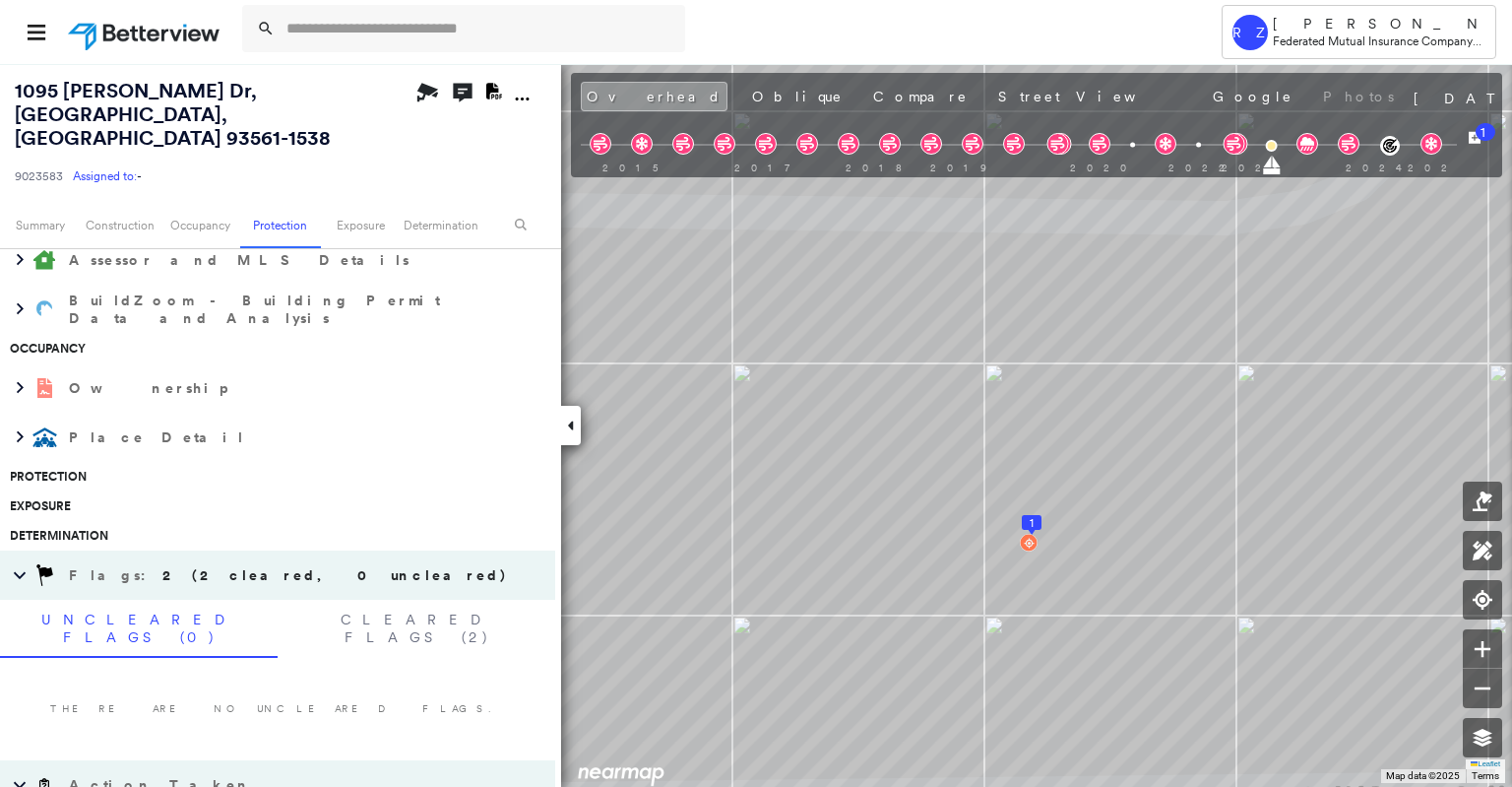 scroll, scrollTop: 594, scrollLeft: 0, axis: vertical 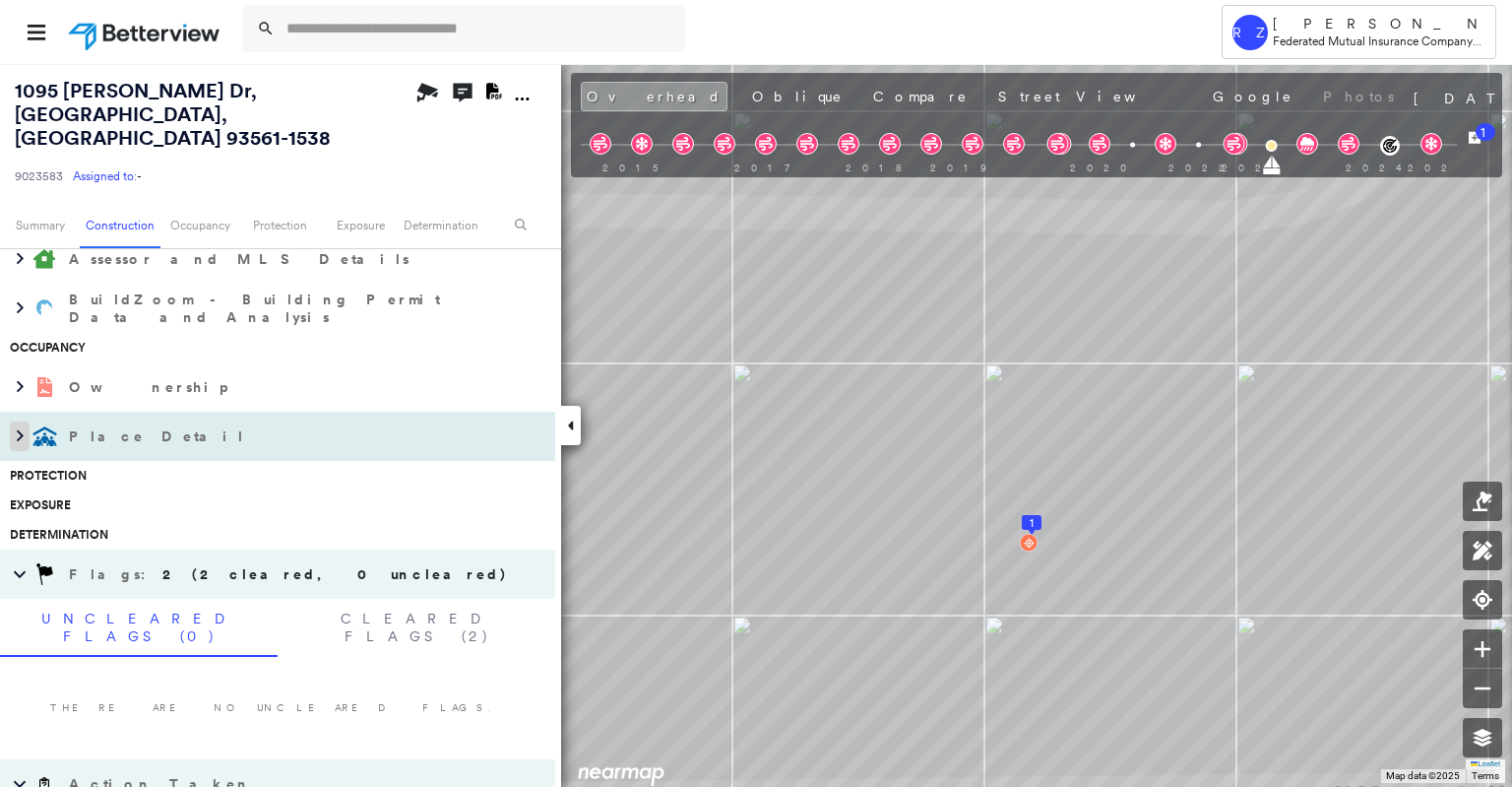 click 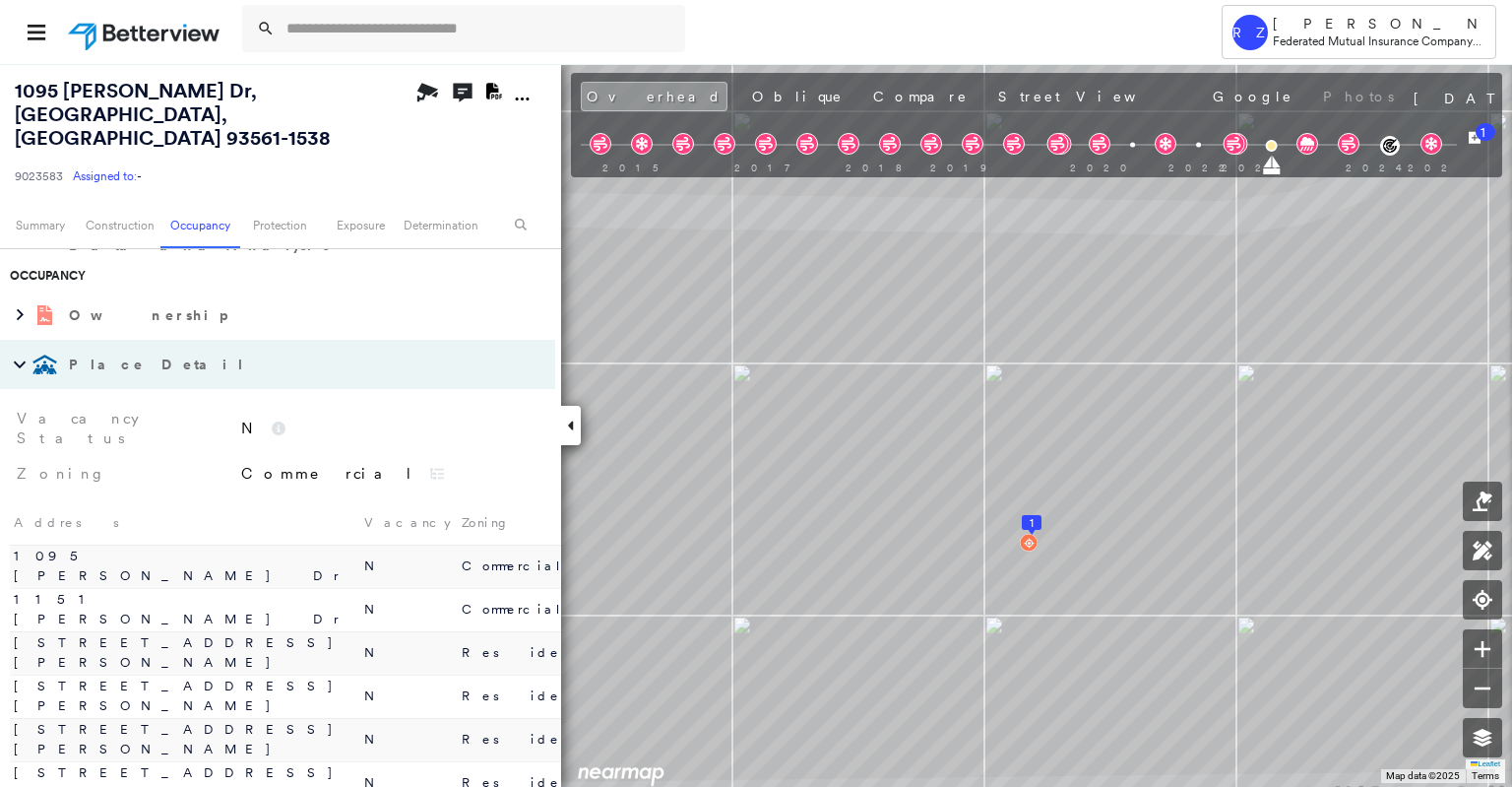 scroll, scrollTop: 668, scrollLeft: 0, axis: vertical 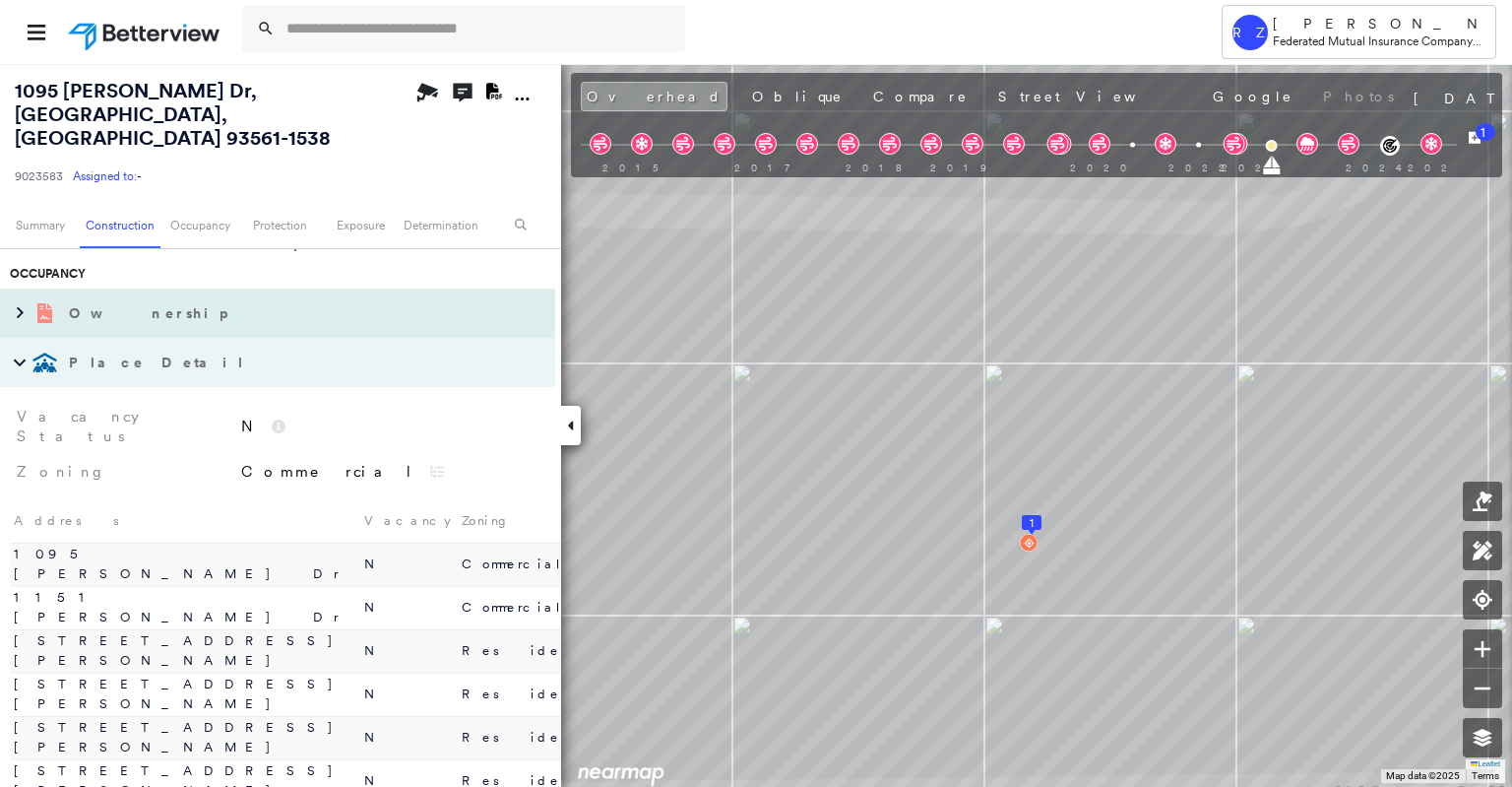 click at bounding box center (44, 313) 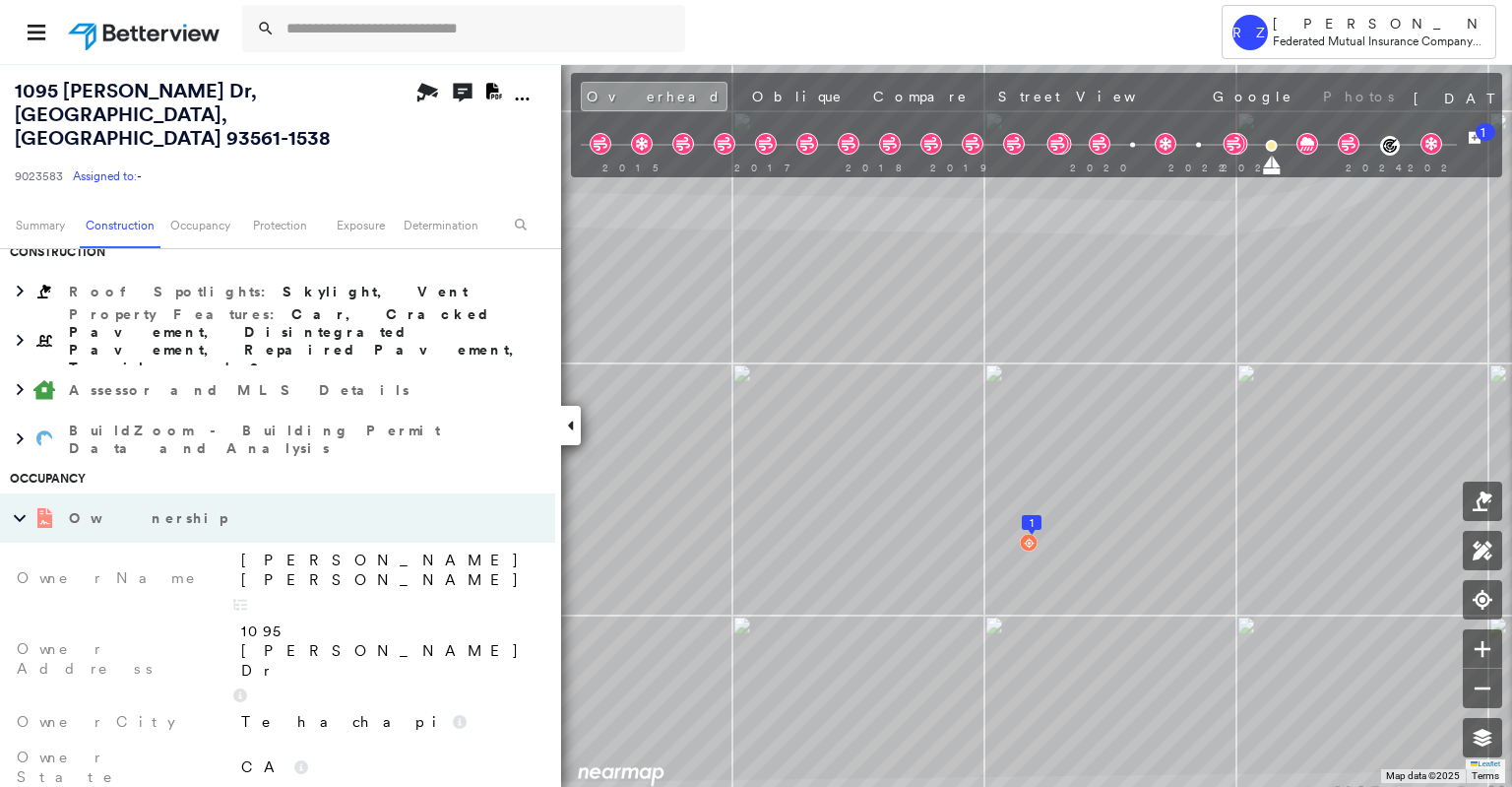 scroll, scrollTop: 447, scrollLeft: 0, axis: vertical 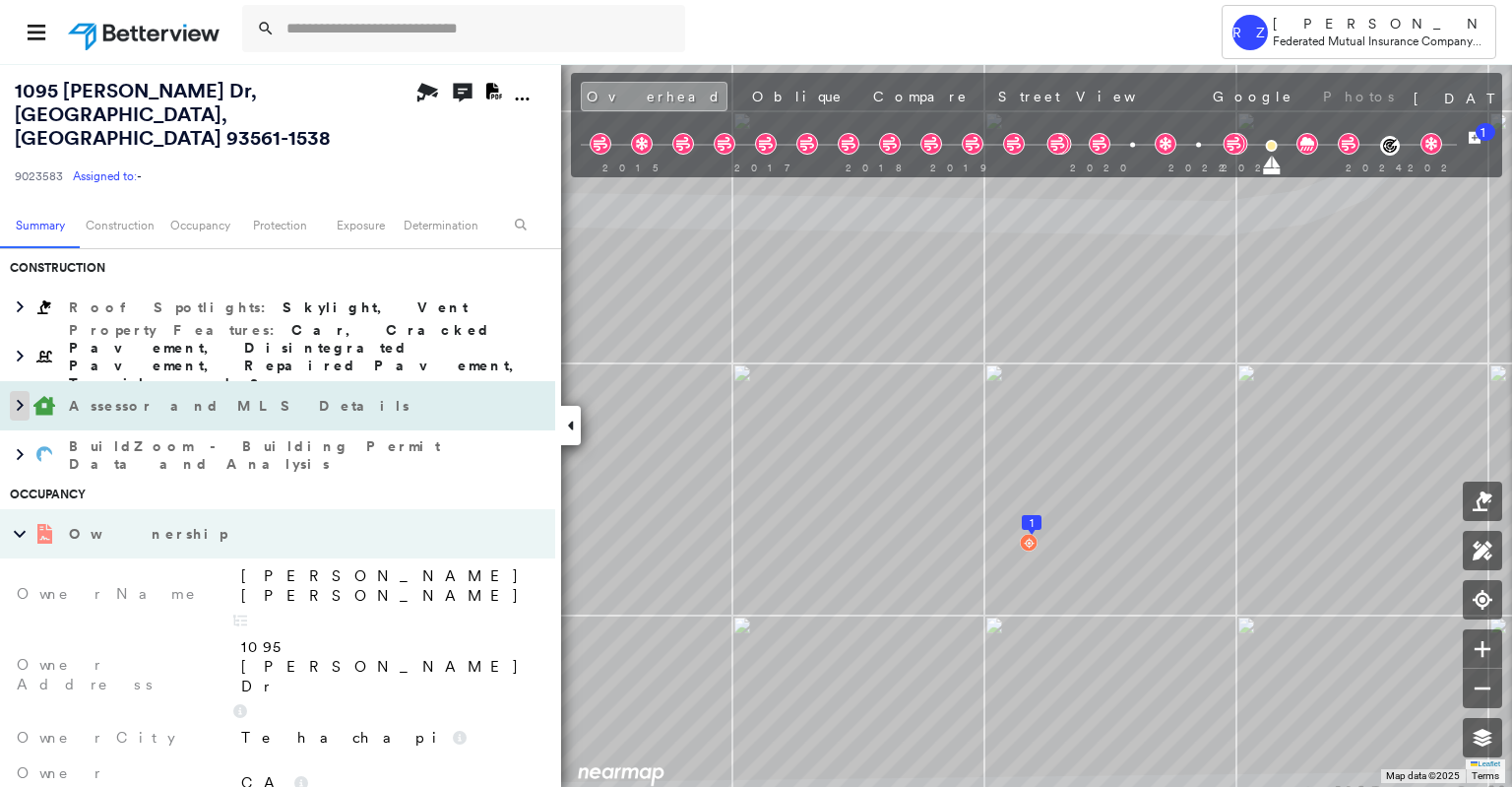 click 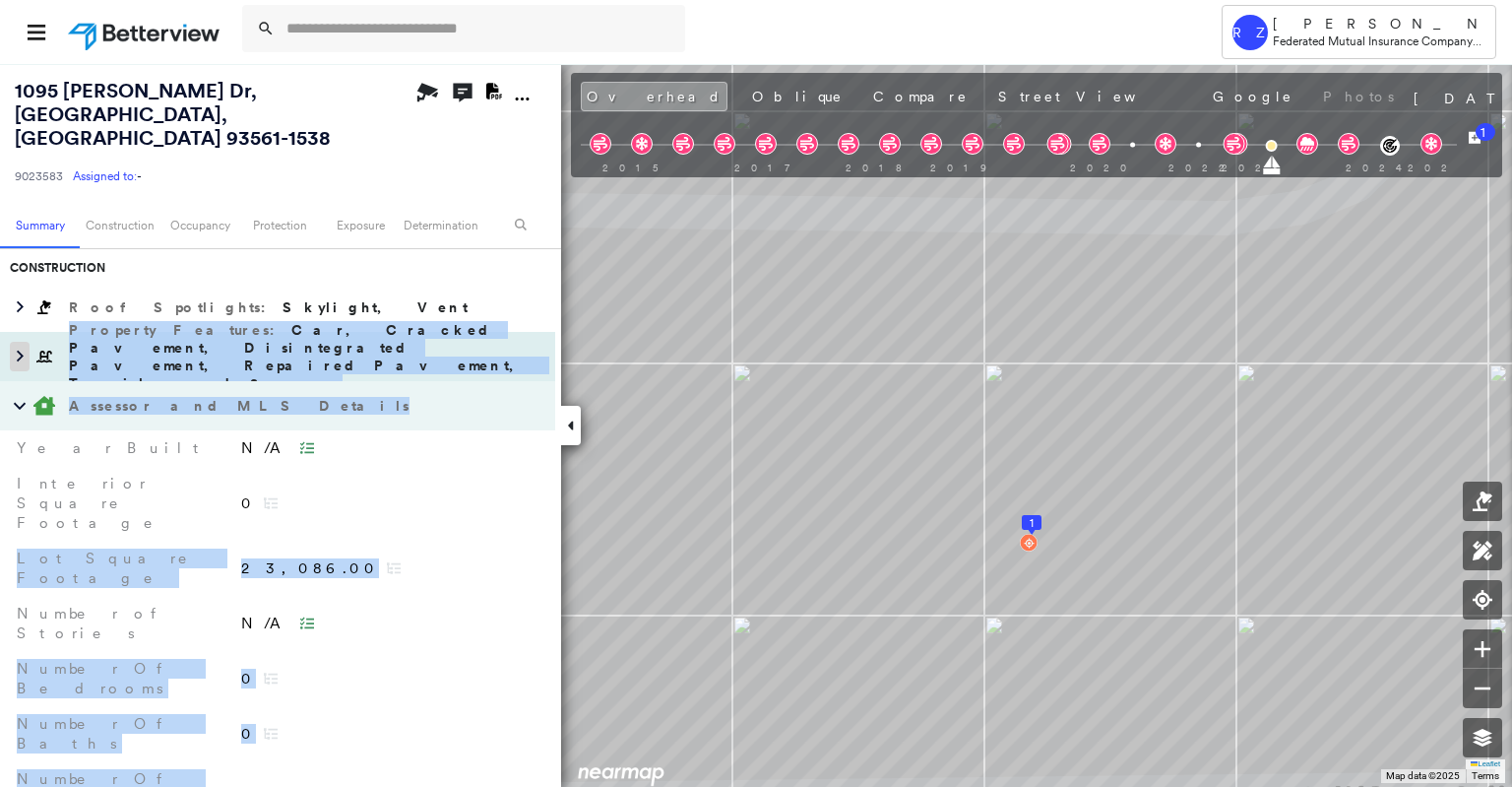 drag, startPoint x: 284, startPoint y: 507, endPoint x: 14, endPoint y: 320, distance: 328.4342 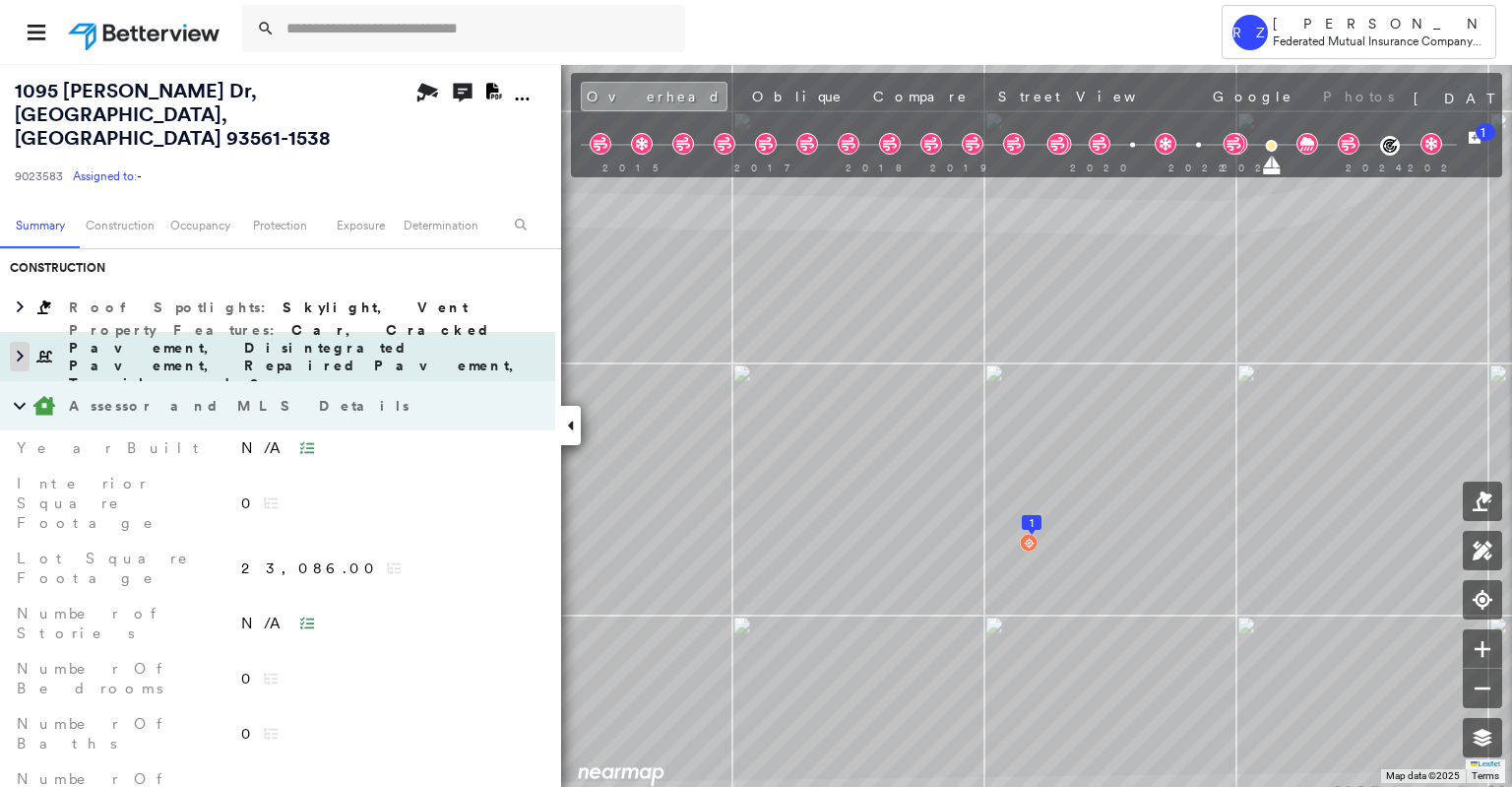 click at bounding box center (20, 357) 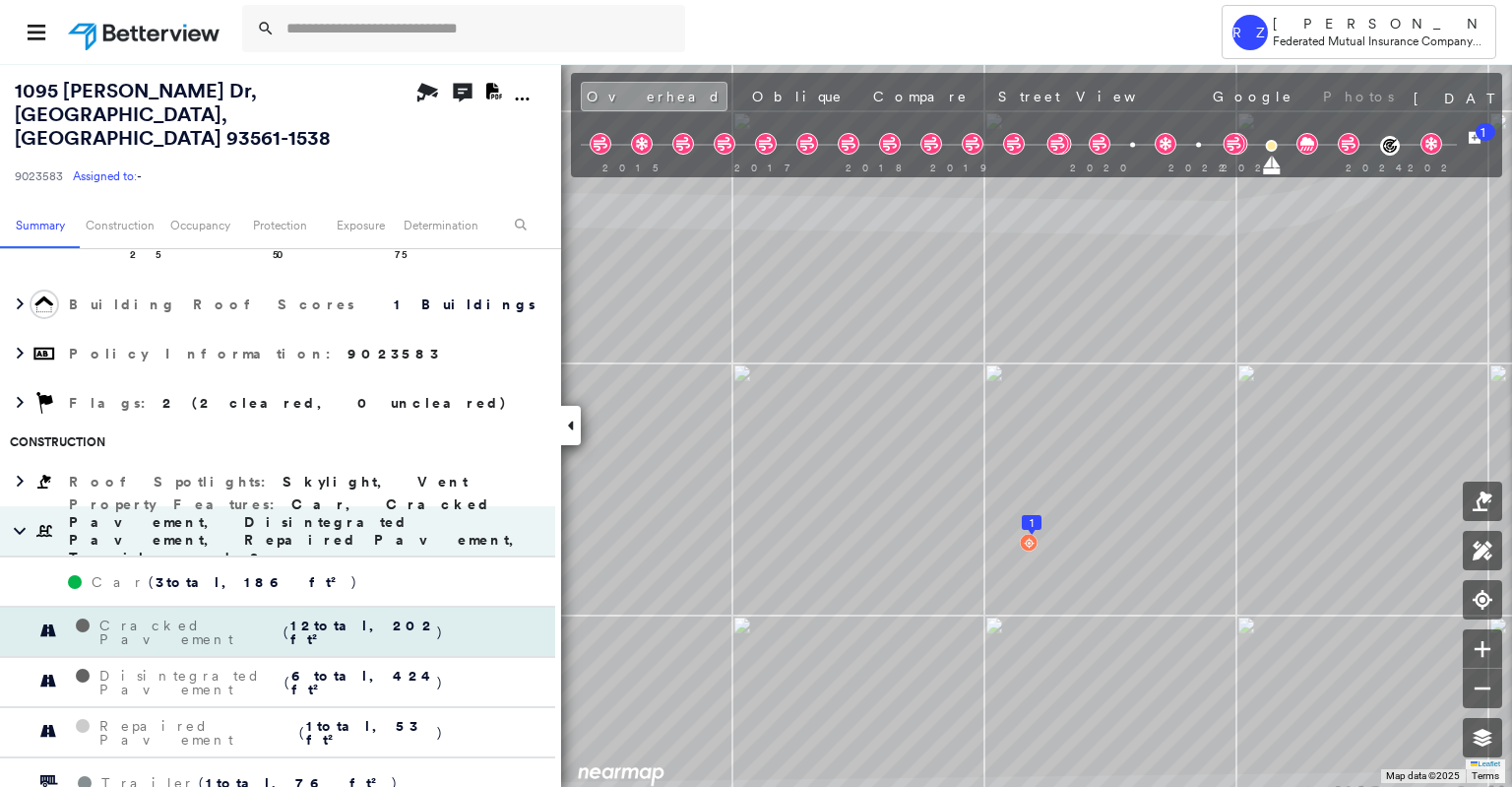 scroll, scrollTop: 271, scrollLeft: 0, axis: vertical 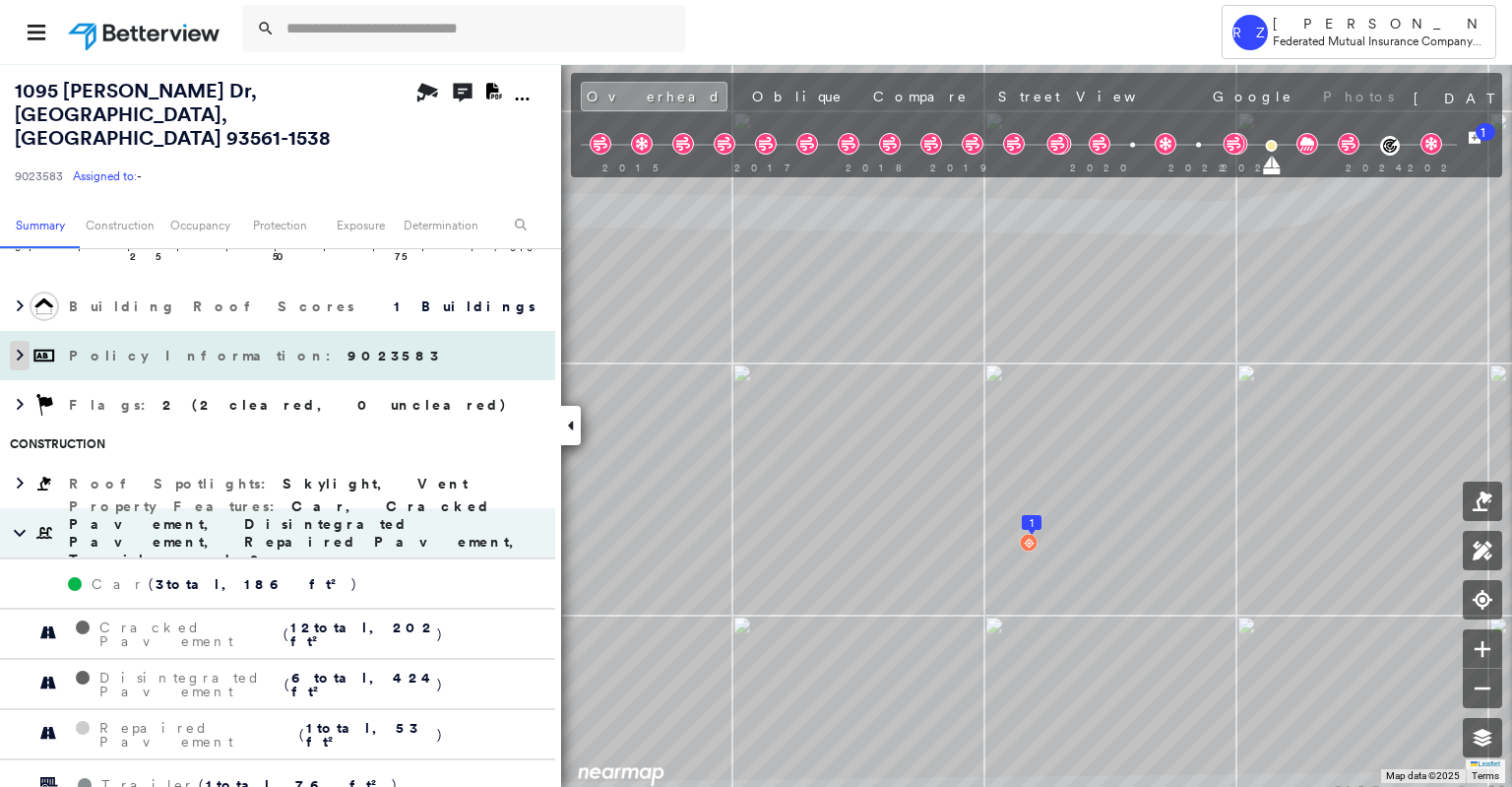 click at bounding box center [20, 356] 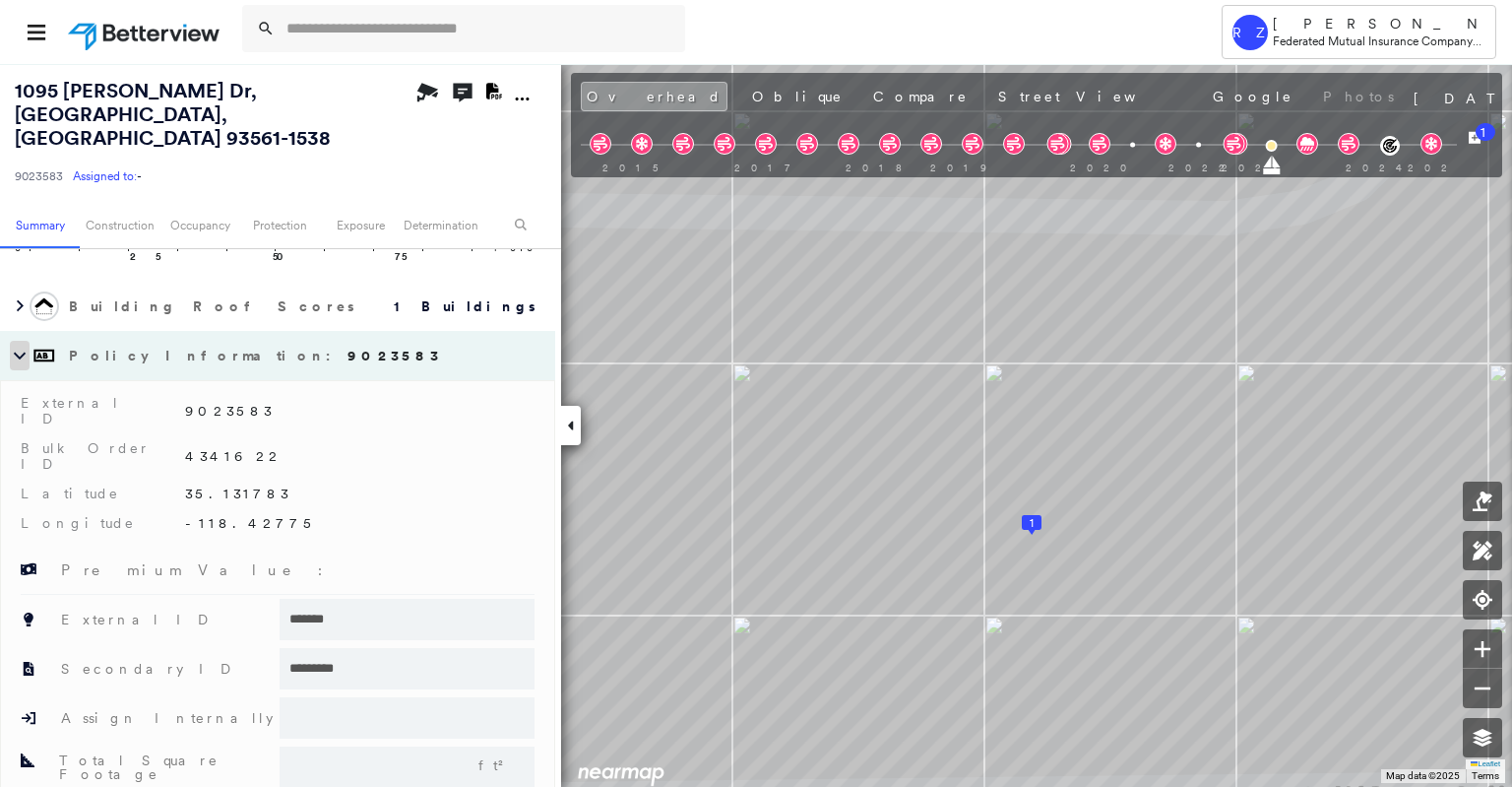 click 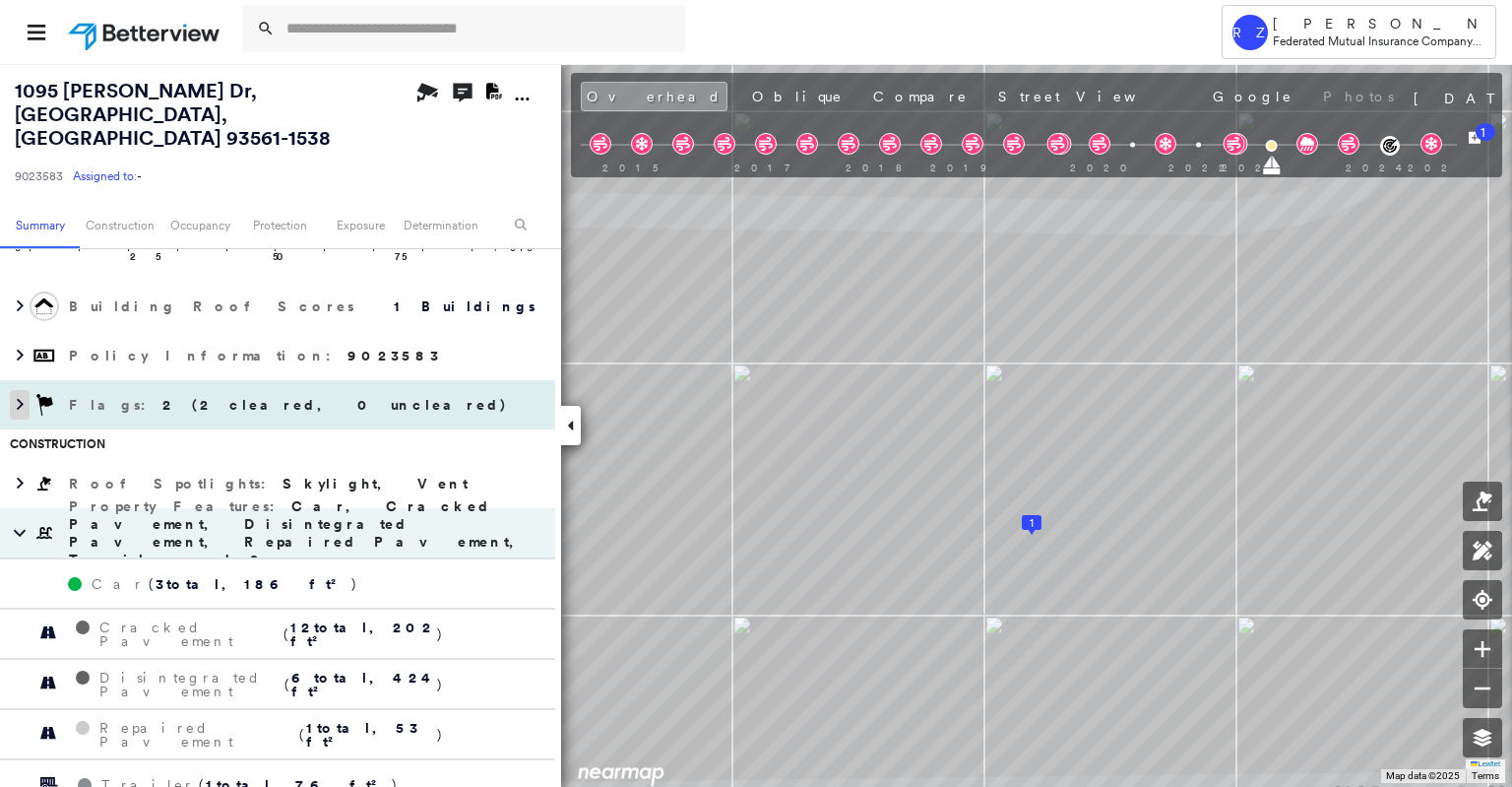 click 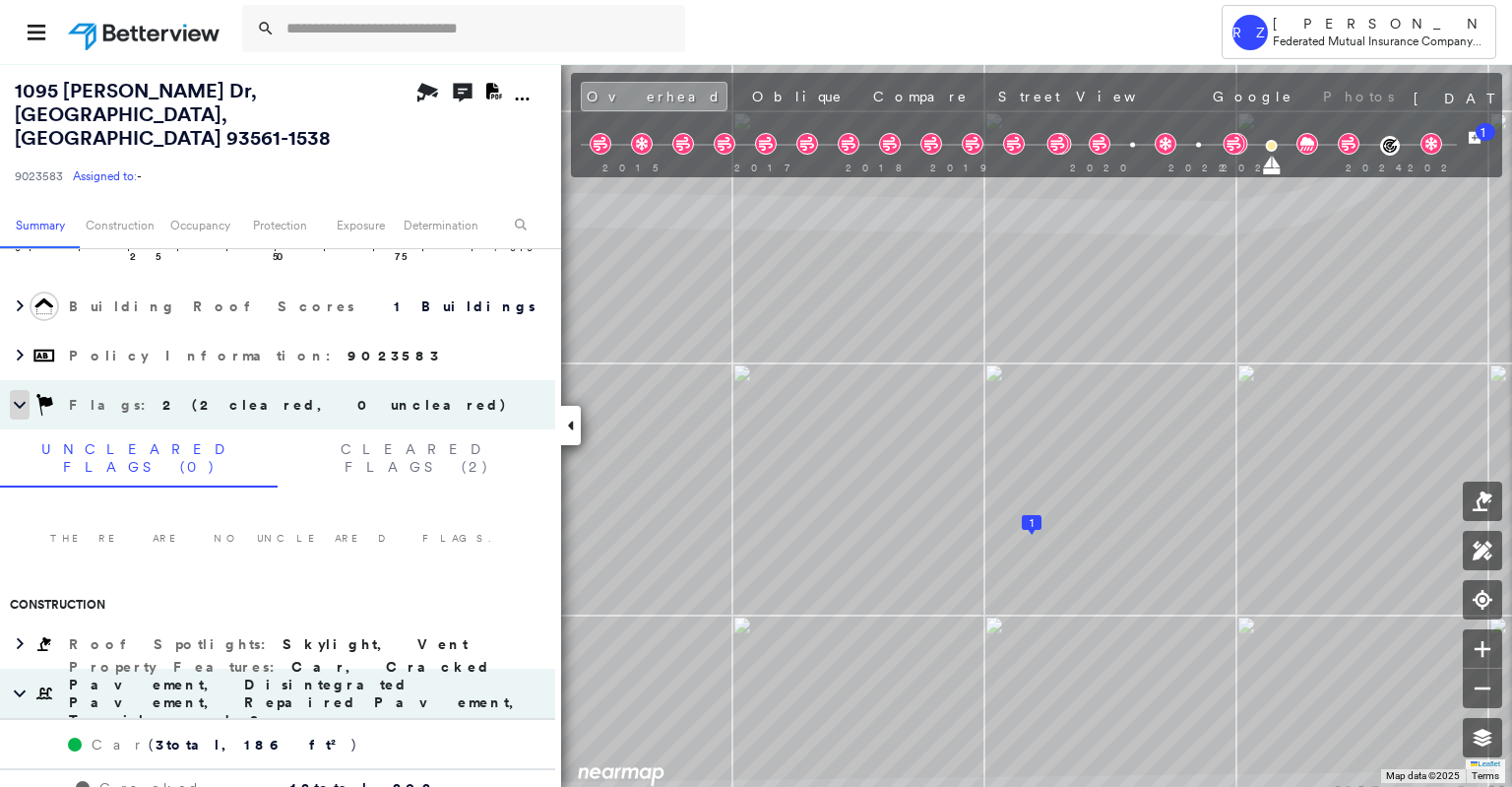 click 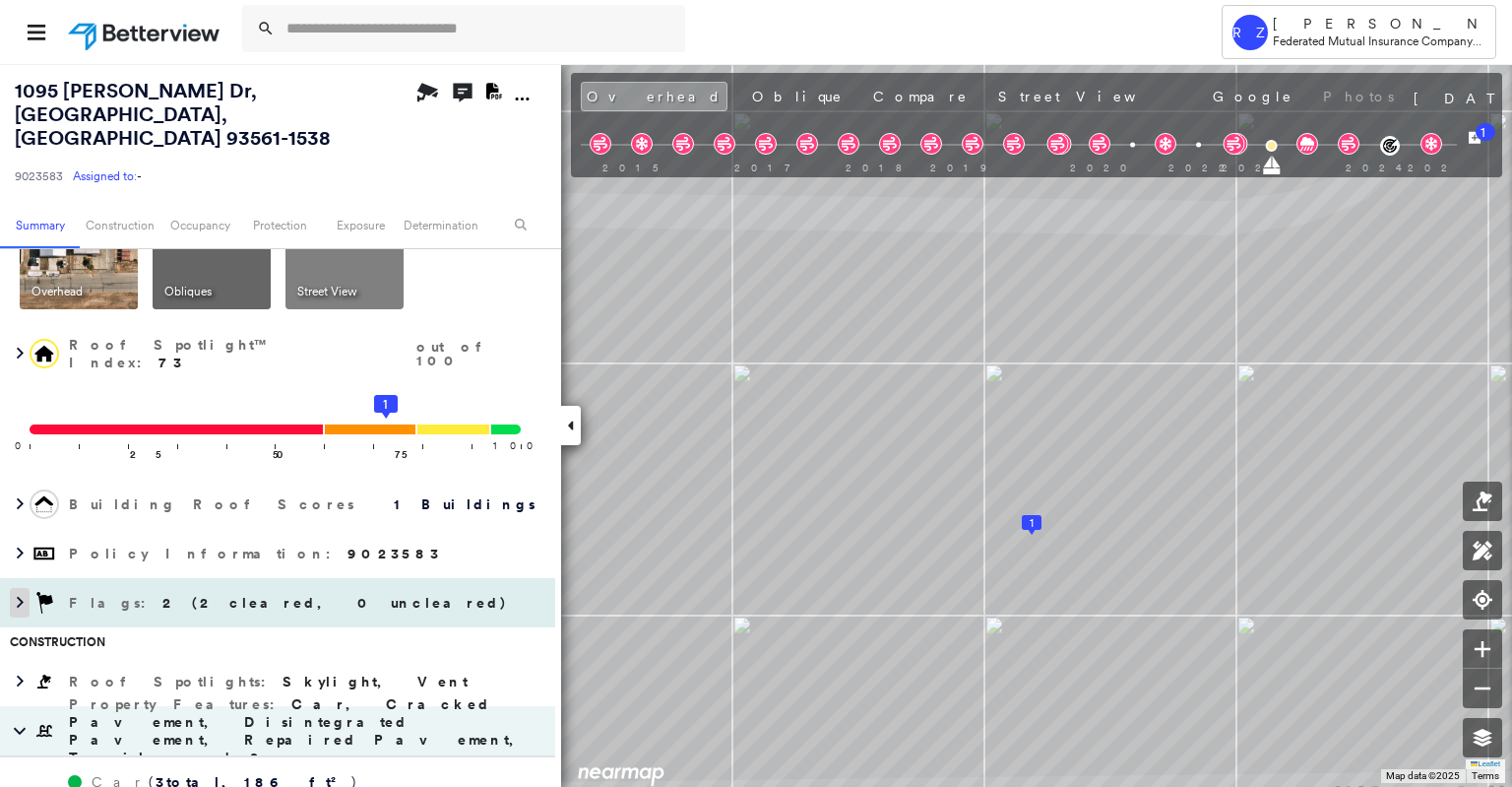 scroll, scrollTop: 0, scrollLeft: 0, axis: both 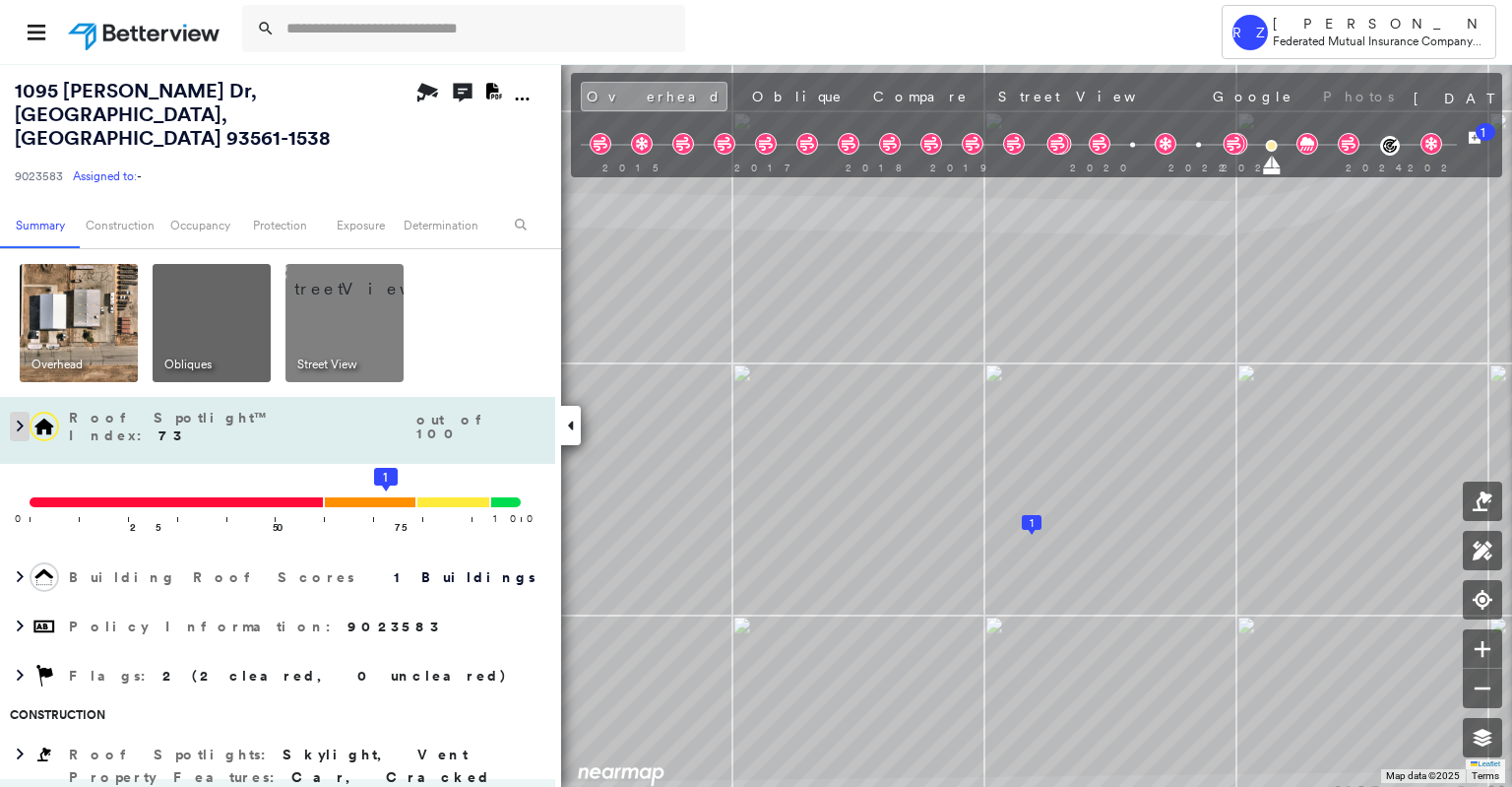 click 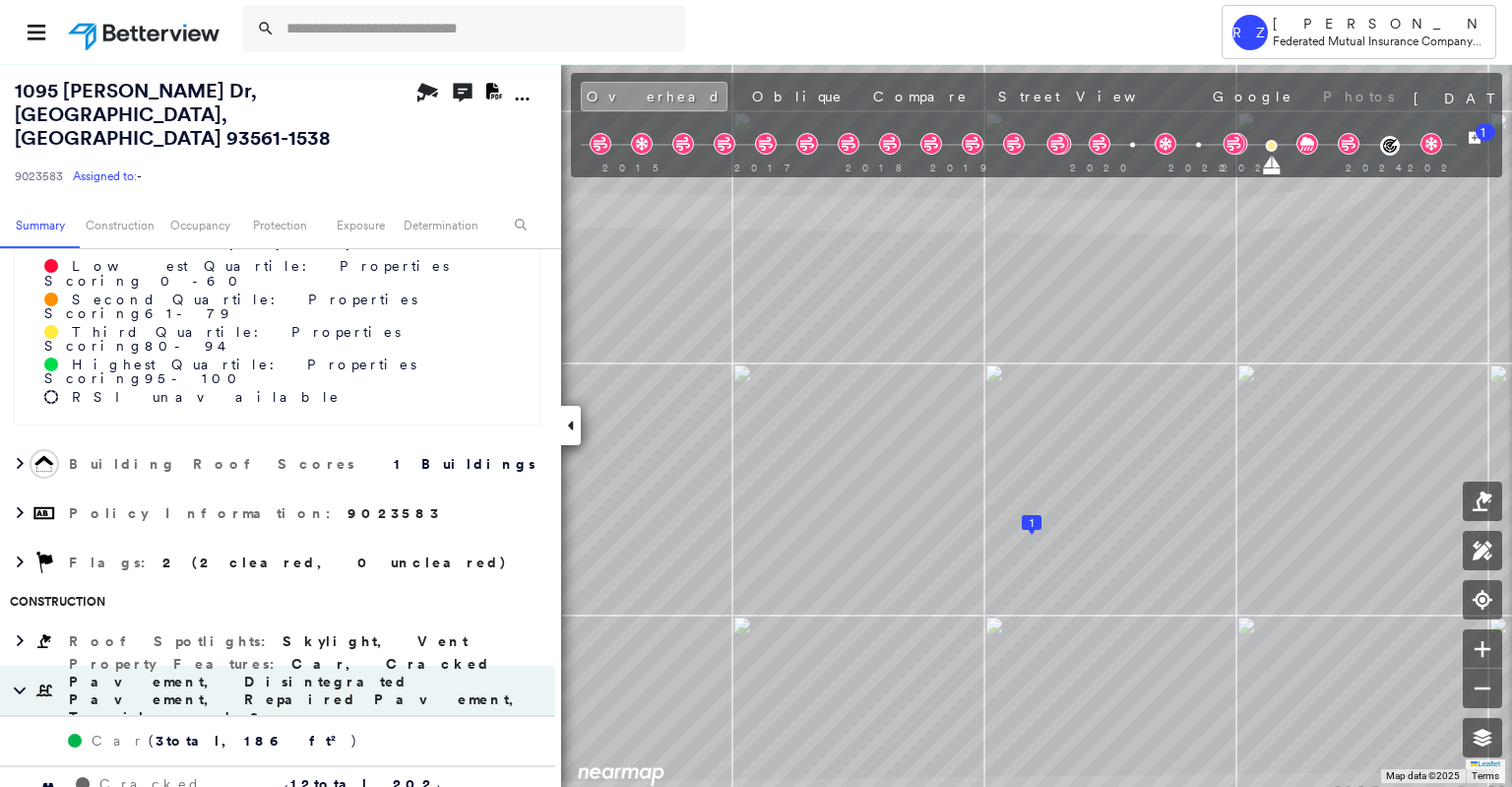 scroll, scrollTop: 414, scrollLeft: 0, axis: vertical 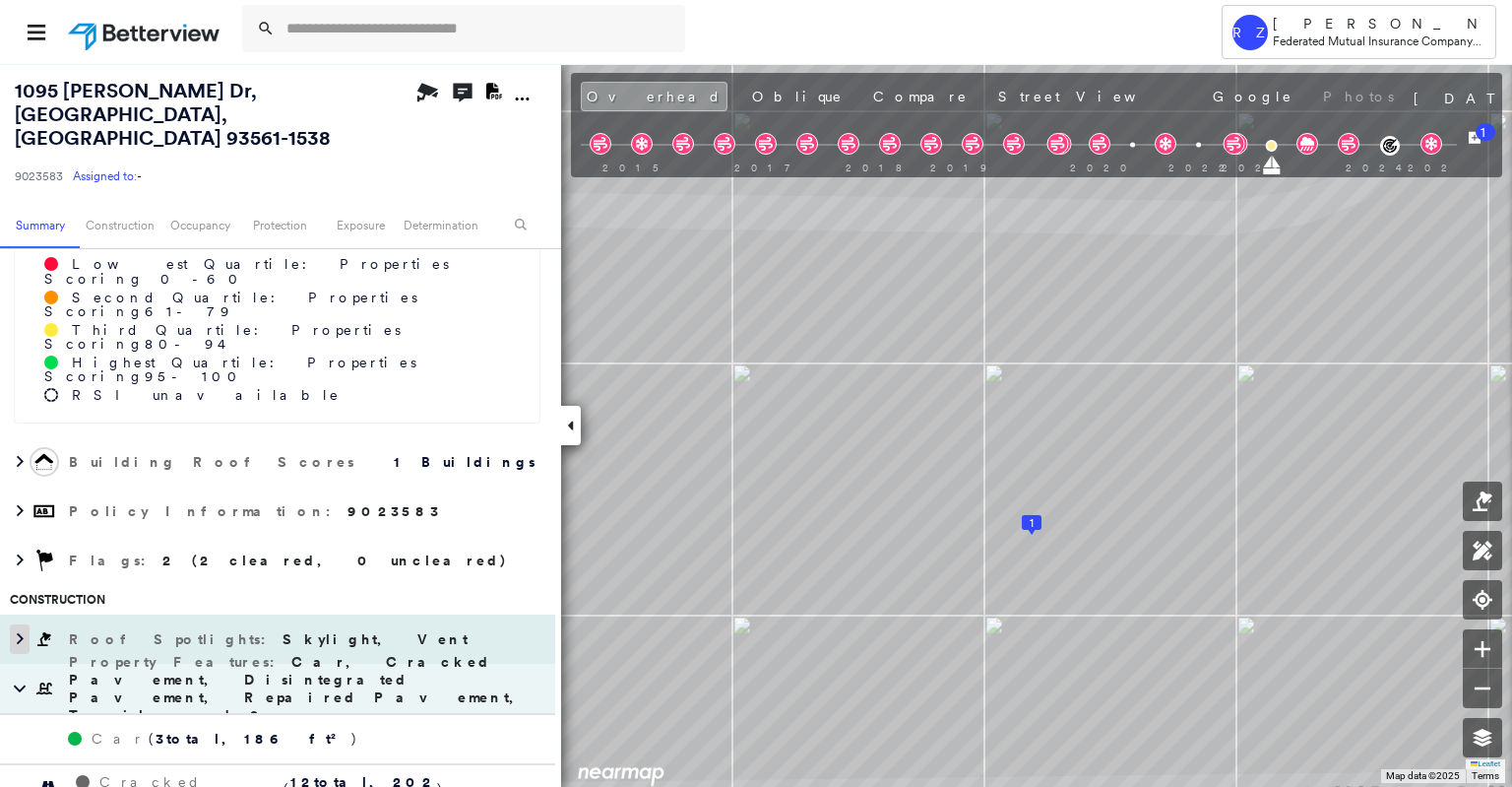 click 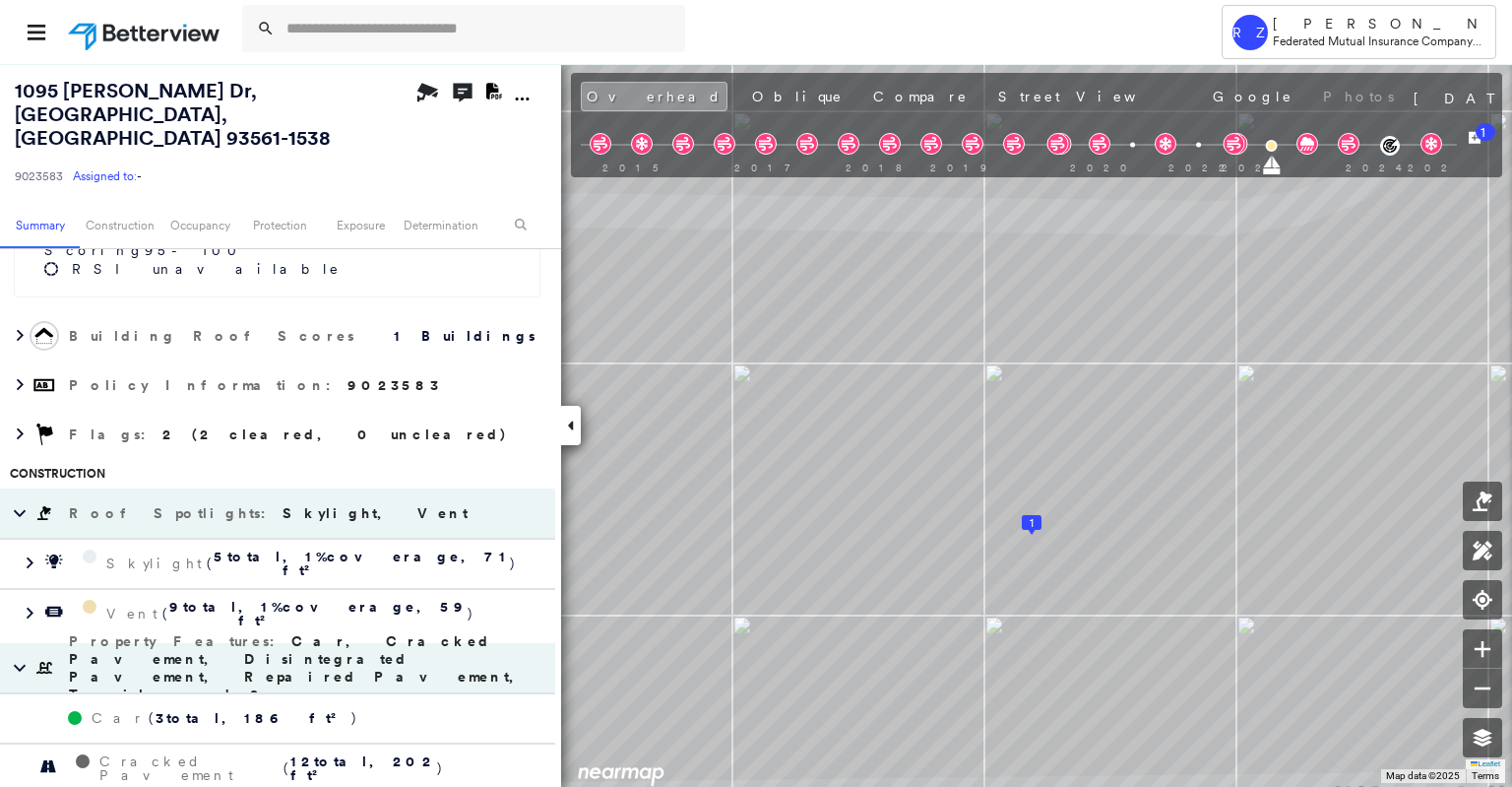 scroll, scrollTop: 550, scrollLeft: 0, axis: vertical 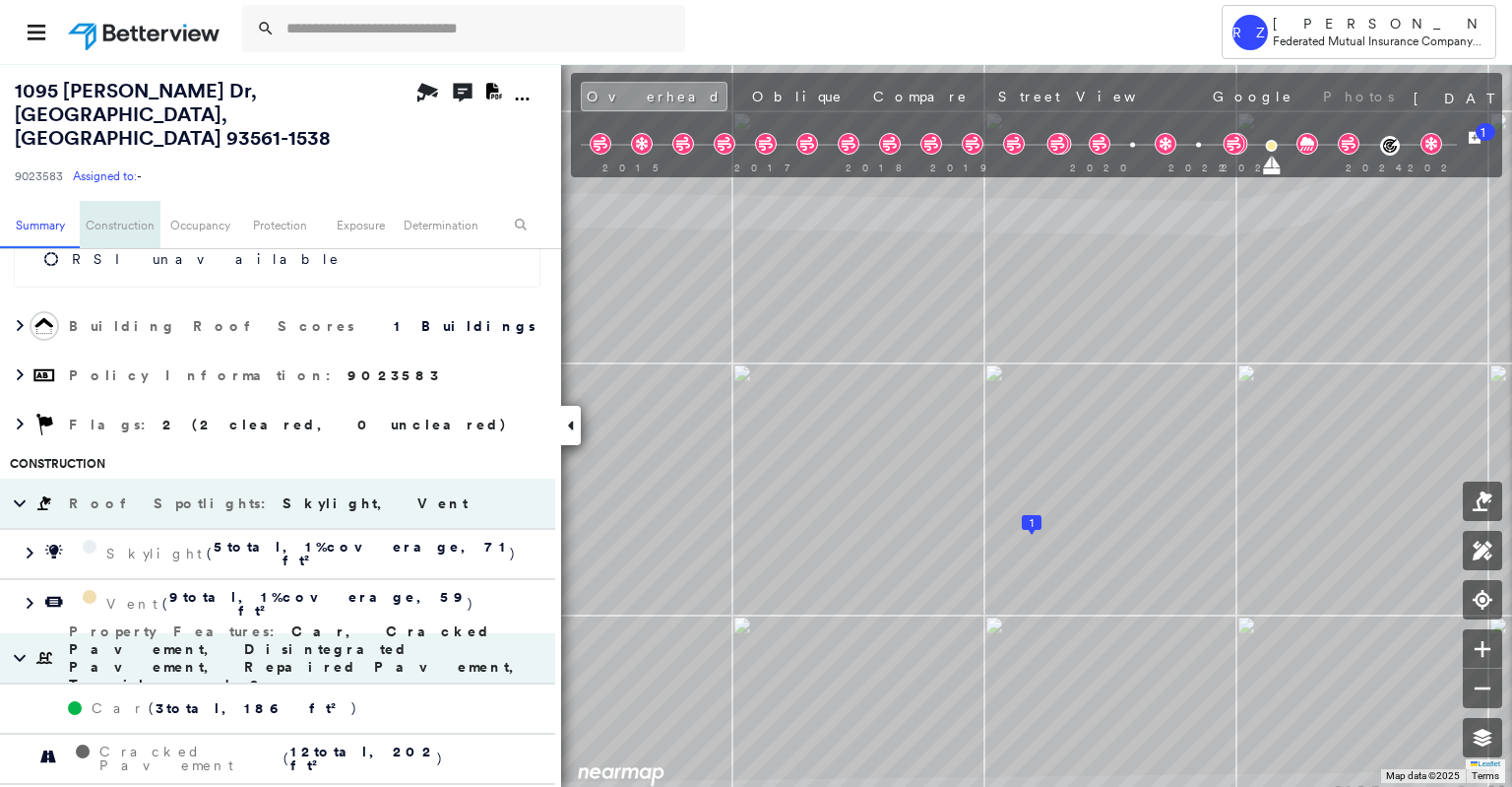 click on "Construction" at bounding box center [119, 225] 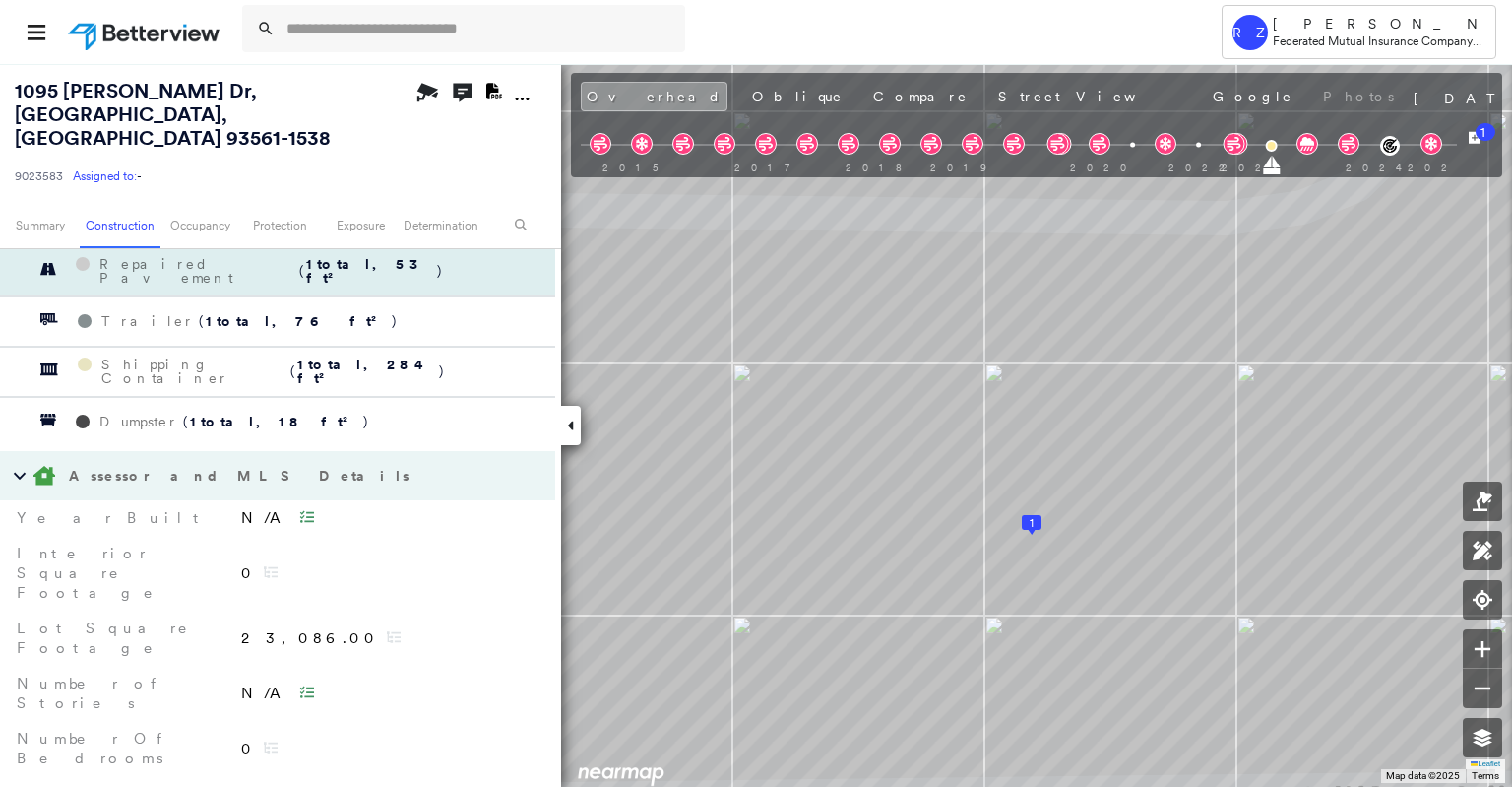scroll, scrollTop: 1138, scrollLeft: 0, axis: vertical 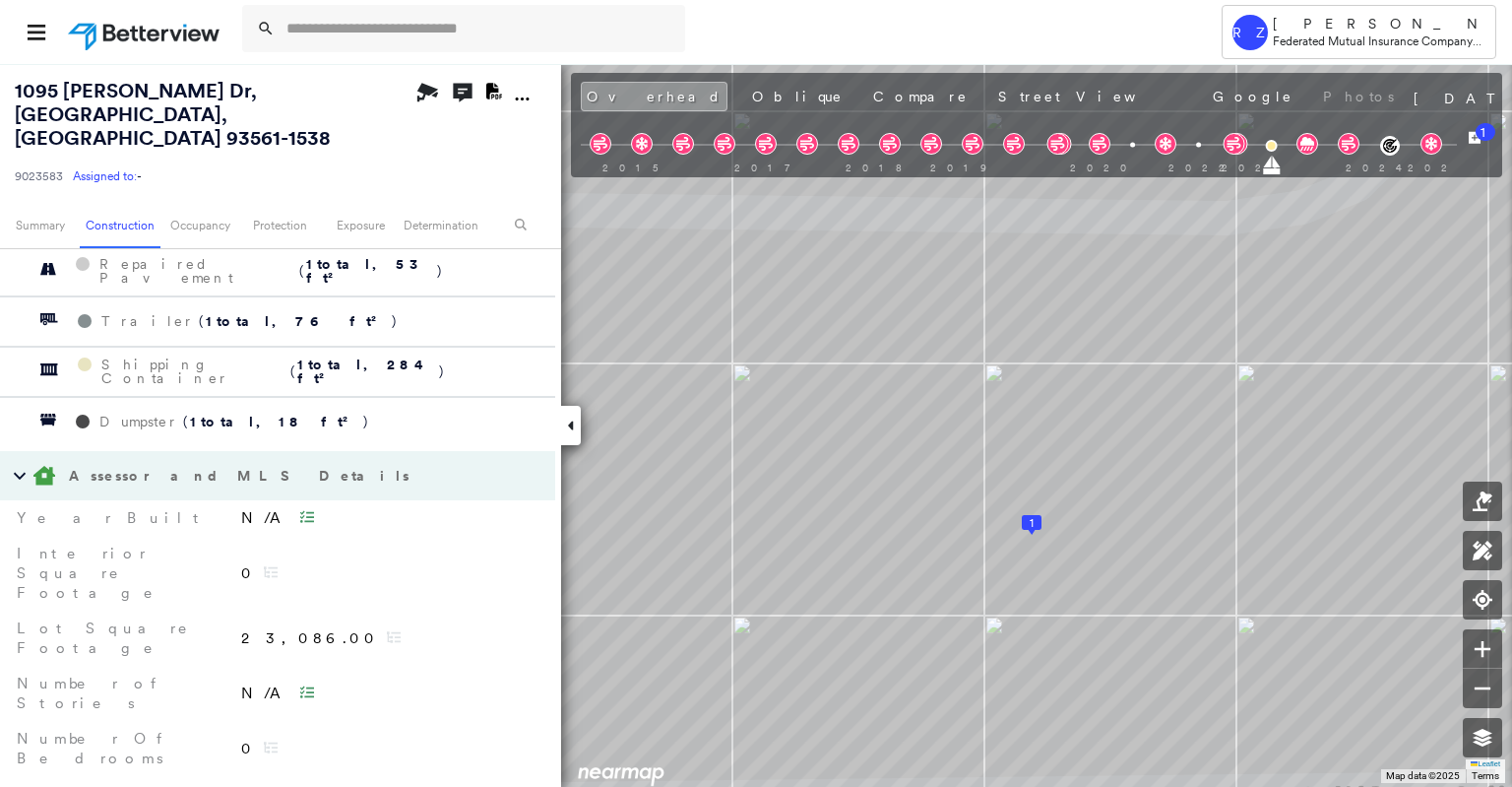 click on "Lot Square Footage" at bounding box center [120, 638] 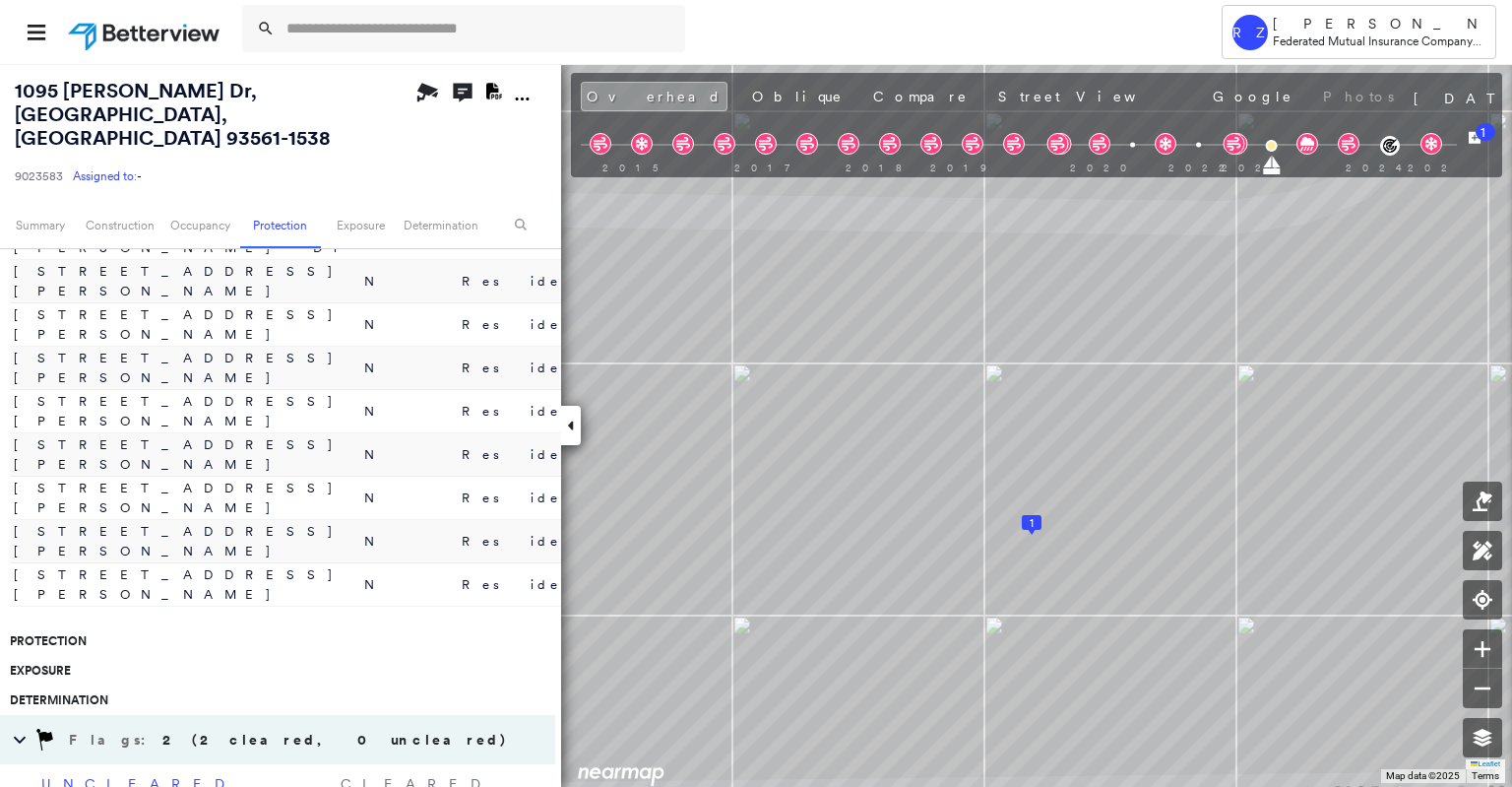 click on "Quote/New Business" at bounding box center (278, 1056) 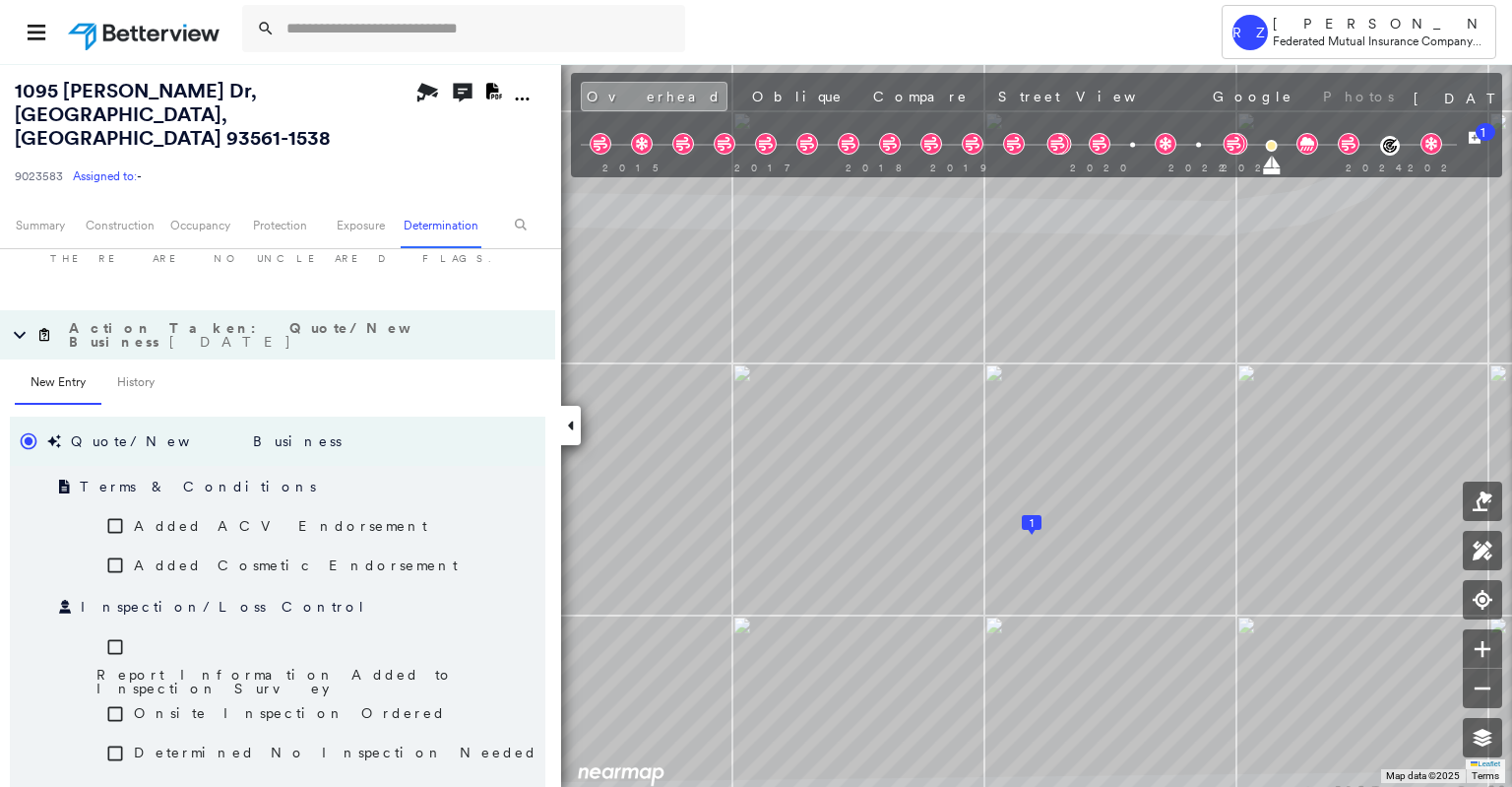 scroll, scrollTop: 3345, scrollLeft: 0, axis: vertical 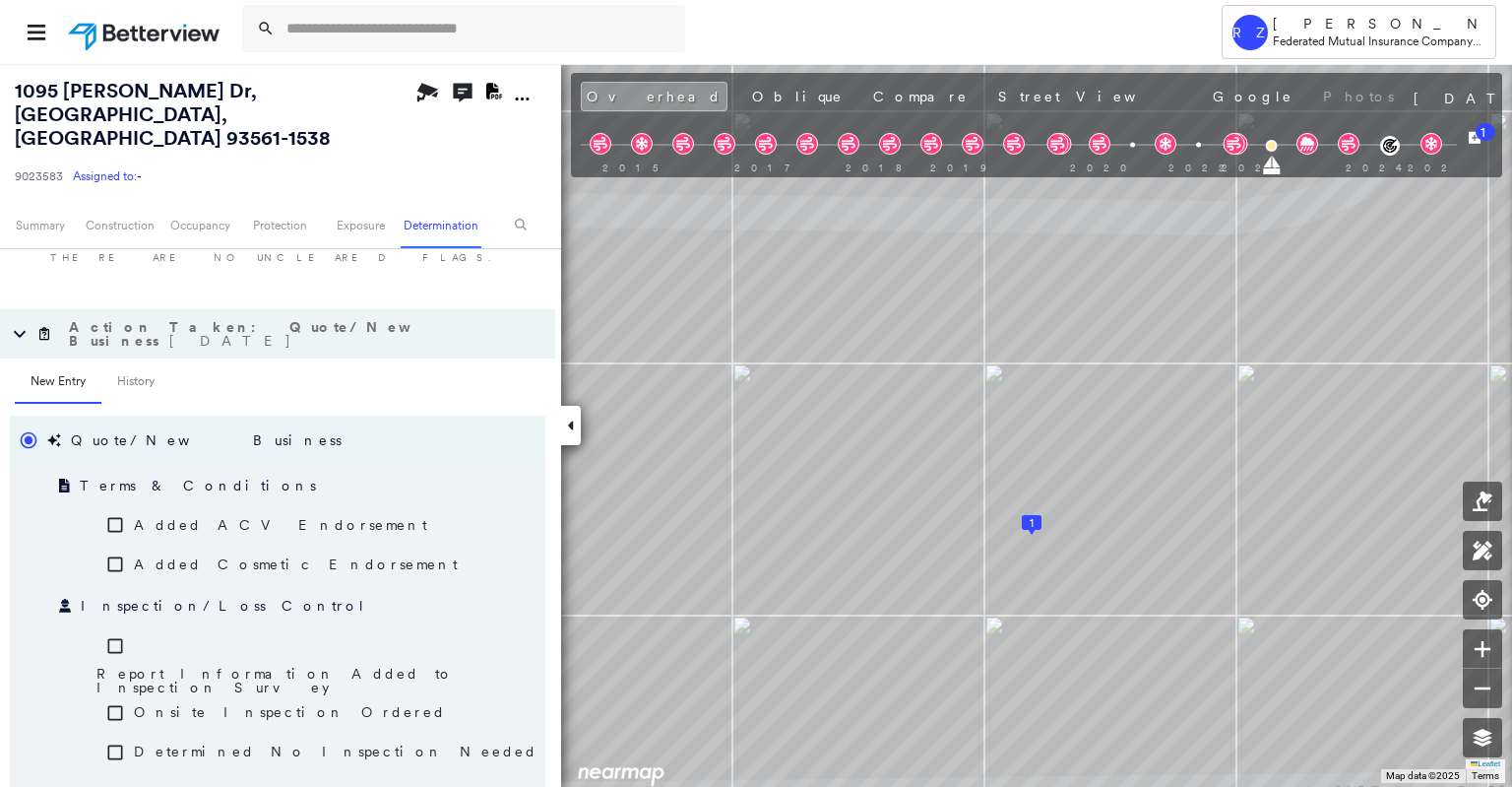 click on "Renewal" at bounding box center [278, 1246] 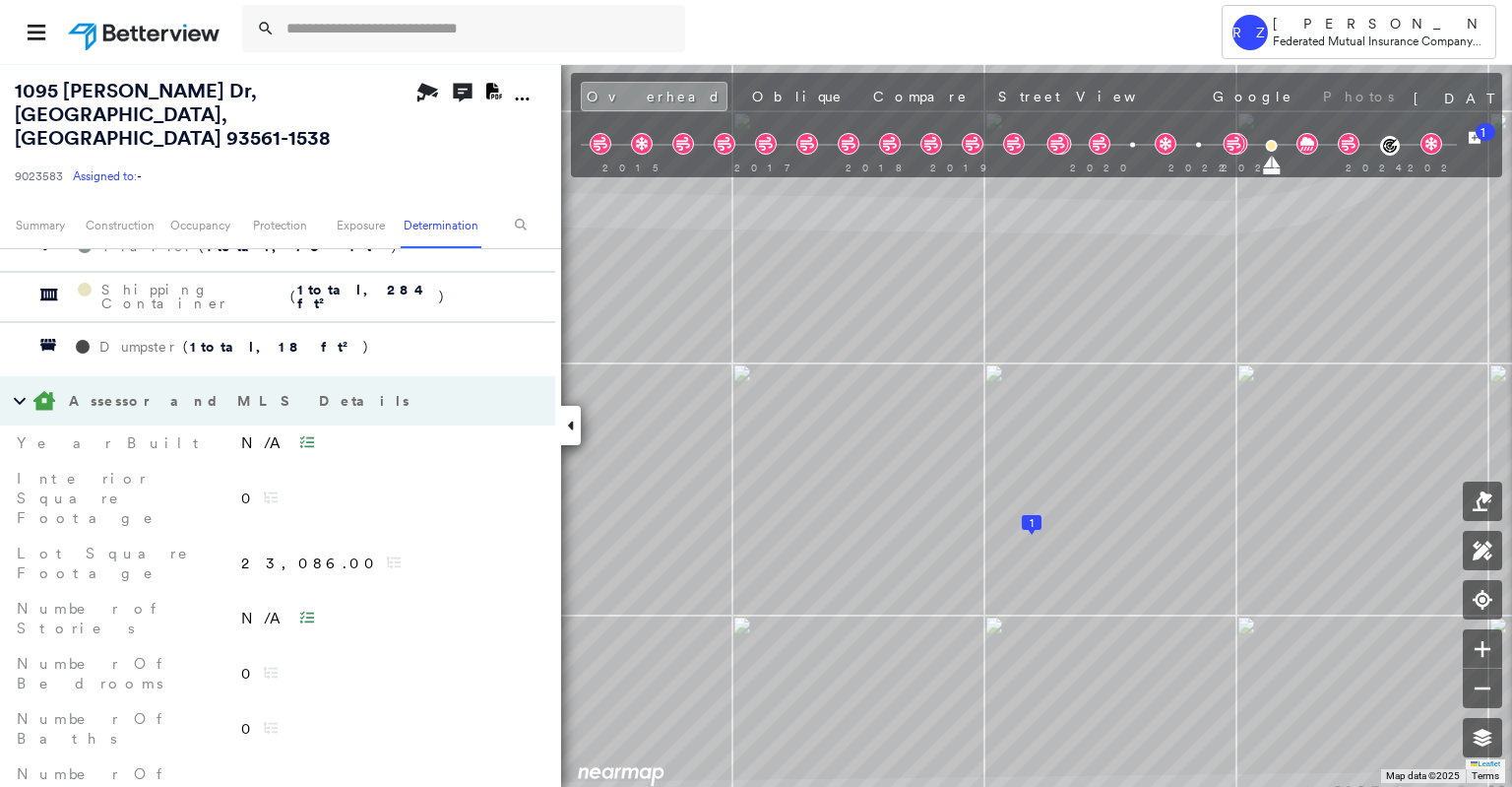 scroll, scrollTop: 828, scrollLeft: 0, axis: vertical 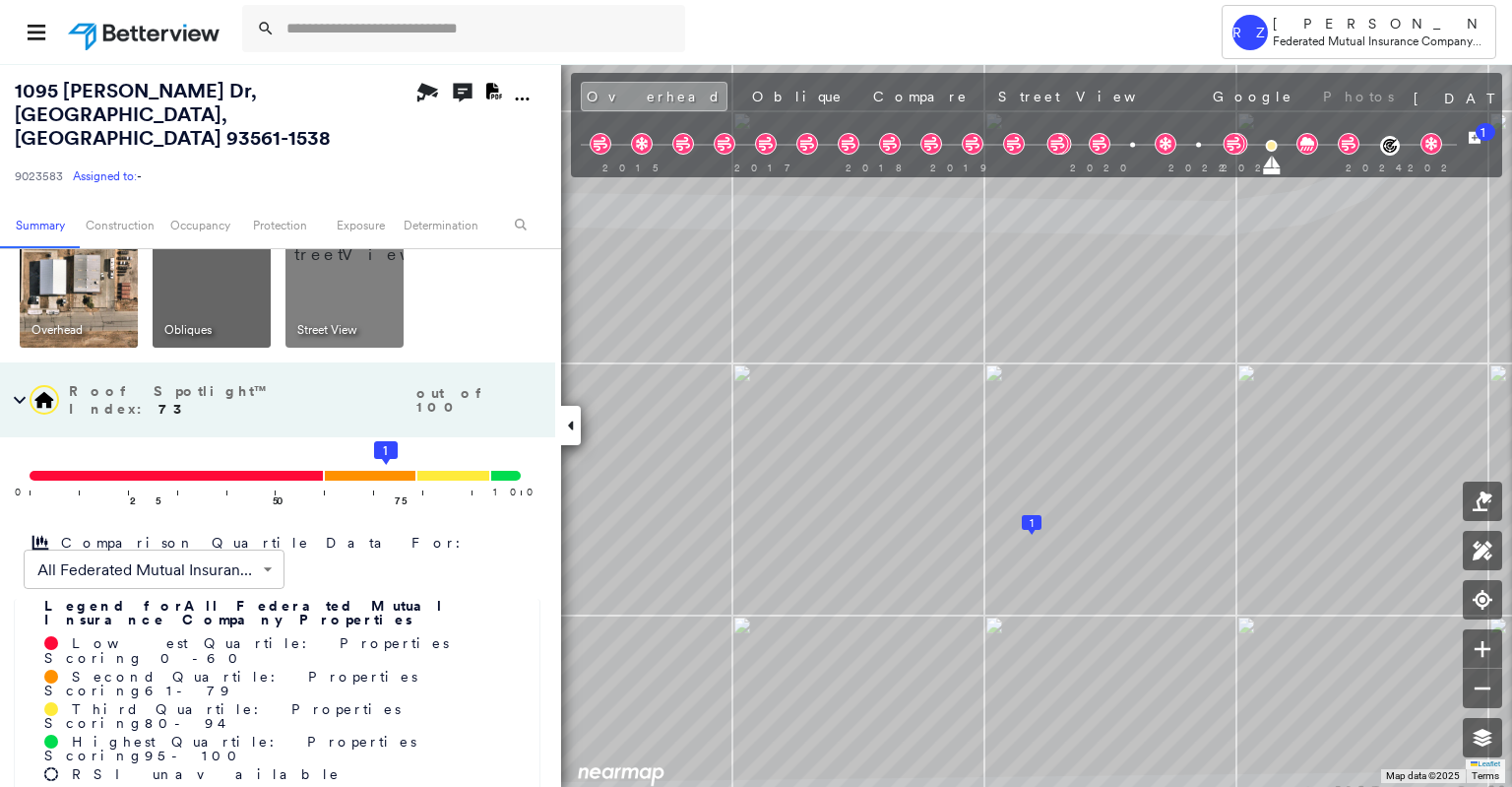 click on "Legend for  All Federated Mutual Insurance Company Properties" at bounding box center [291, 613] 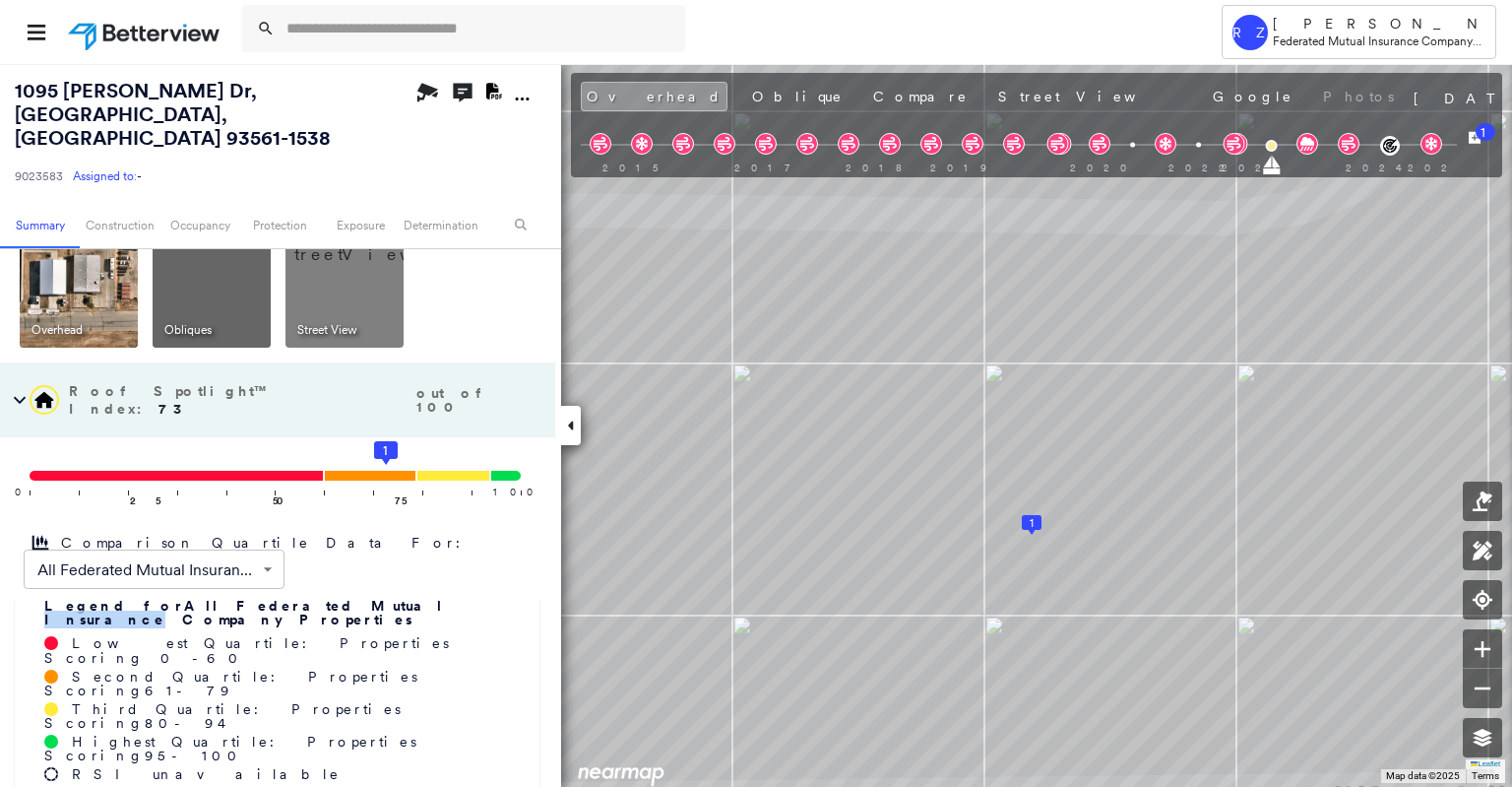 click on "Legend for  All Federated Mutual Insurance Company Properties" at bounding box center [291, 613] 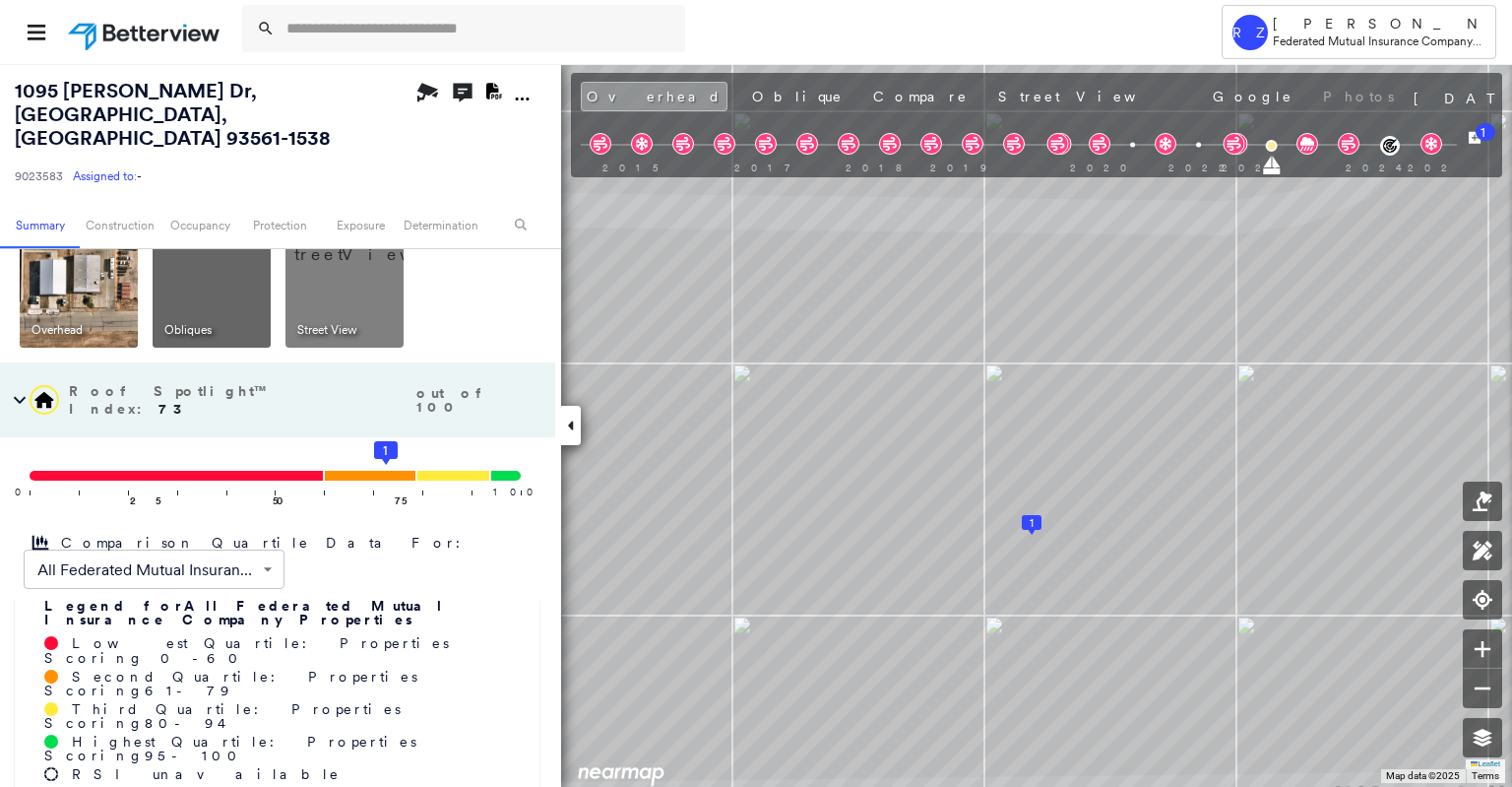 click on "Legend for  All Federated Mutual Insurance Company Properties Lowest Quartile: Properties Scoring 0 -  60 Second Quartile: Properties Scoring  61  -   79 Third Quartile: Properties Scoring  80  -   94 Highest Quartile: Properties Scoring  95  - 100 RSI unavailable" at bounding box center [277, 700] 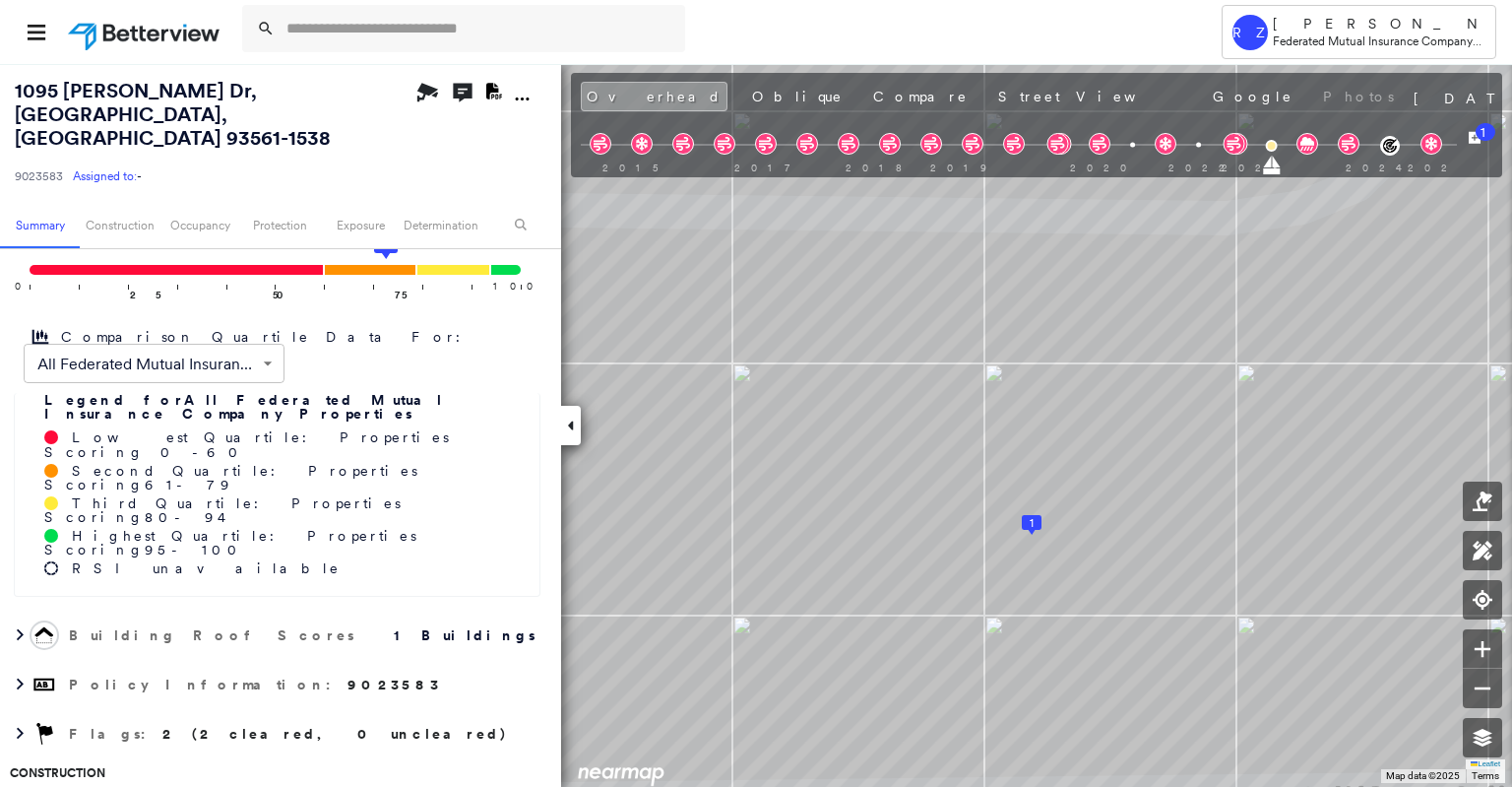 scroll, scrollTop: 253, scrollLeft: 0, axis: vertical 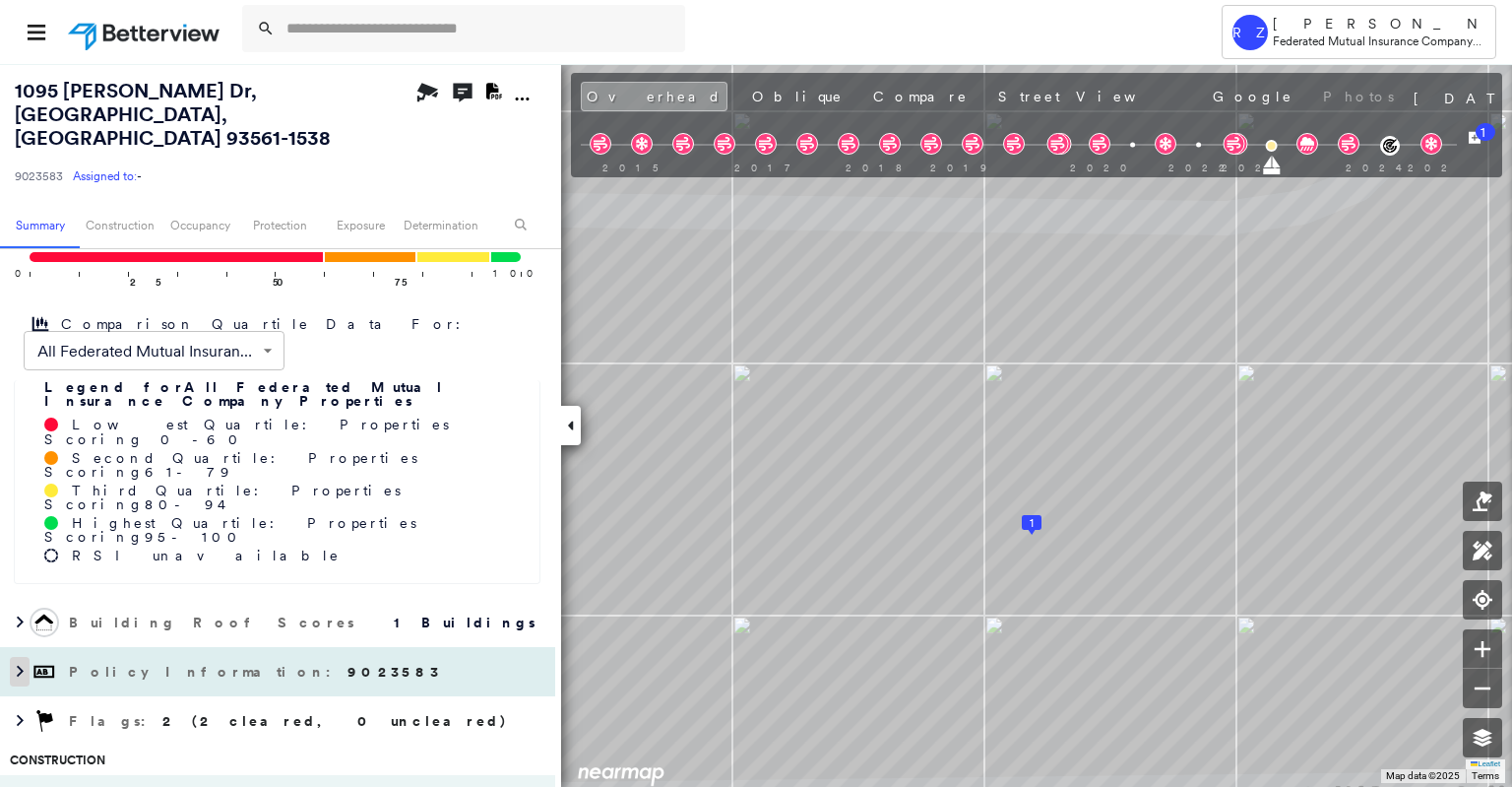 click 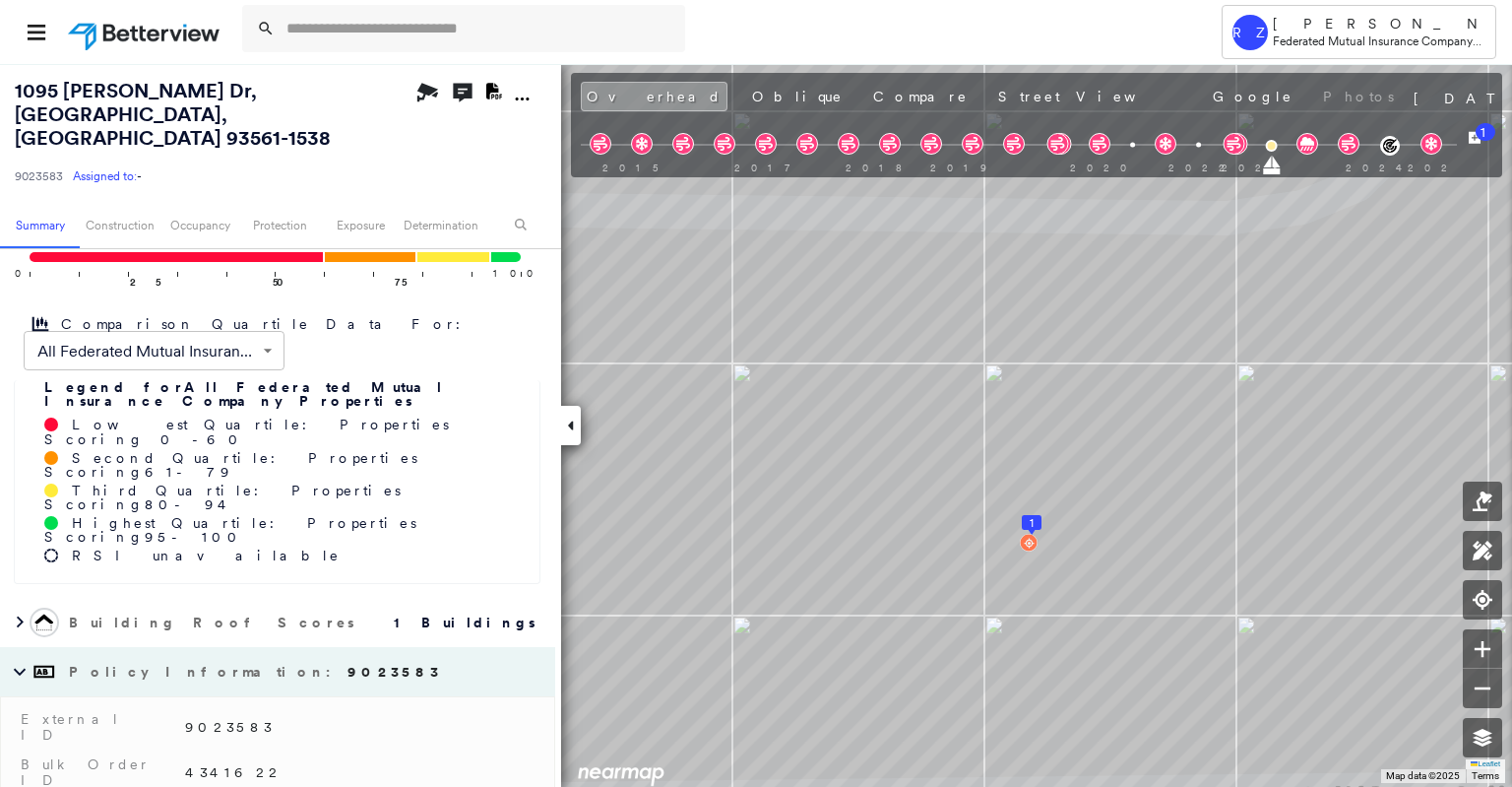 drag, startPoint x: 211, startPoint y: 689, endPoint x: 291, endPoint y: 755, distance: 103.71114 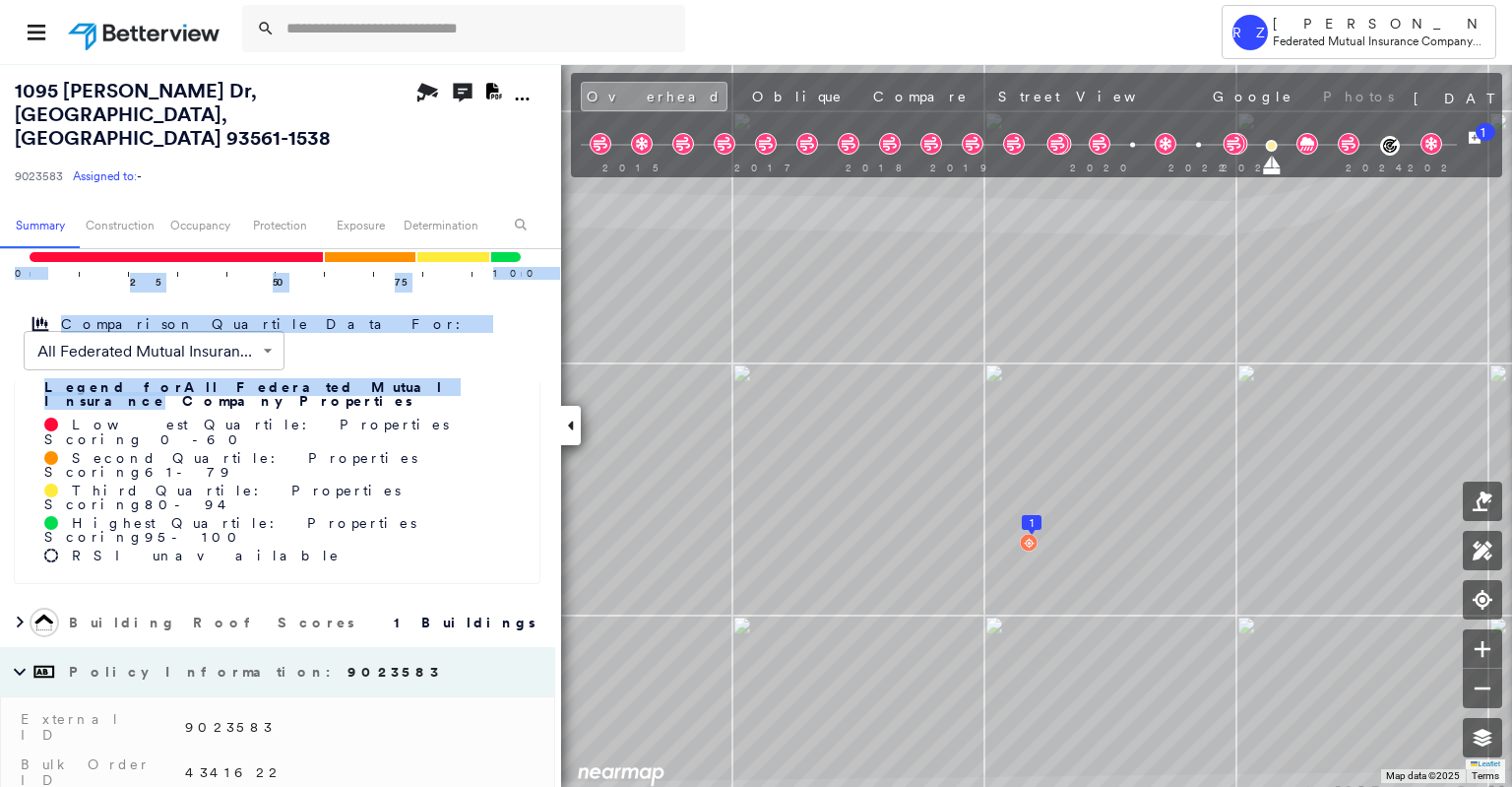 scroll, scrollTop: 0, scrollLeft: 0, axis: both 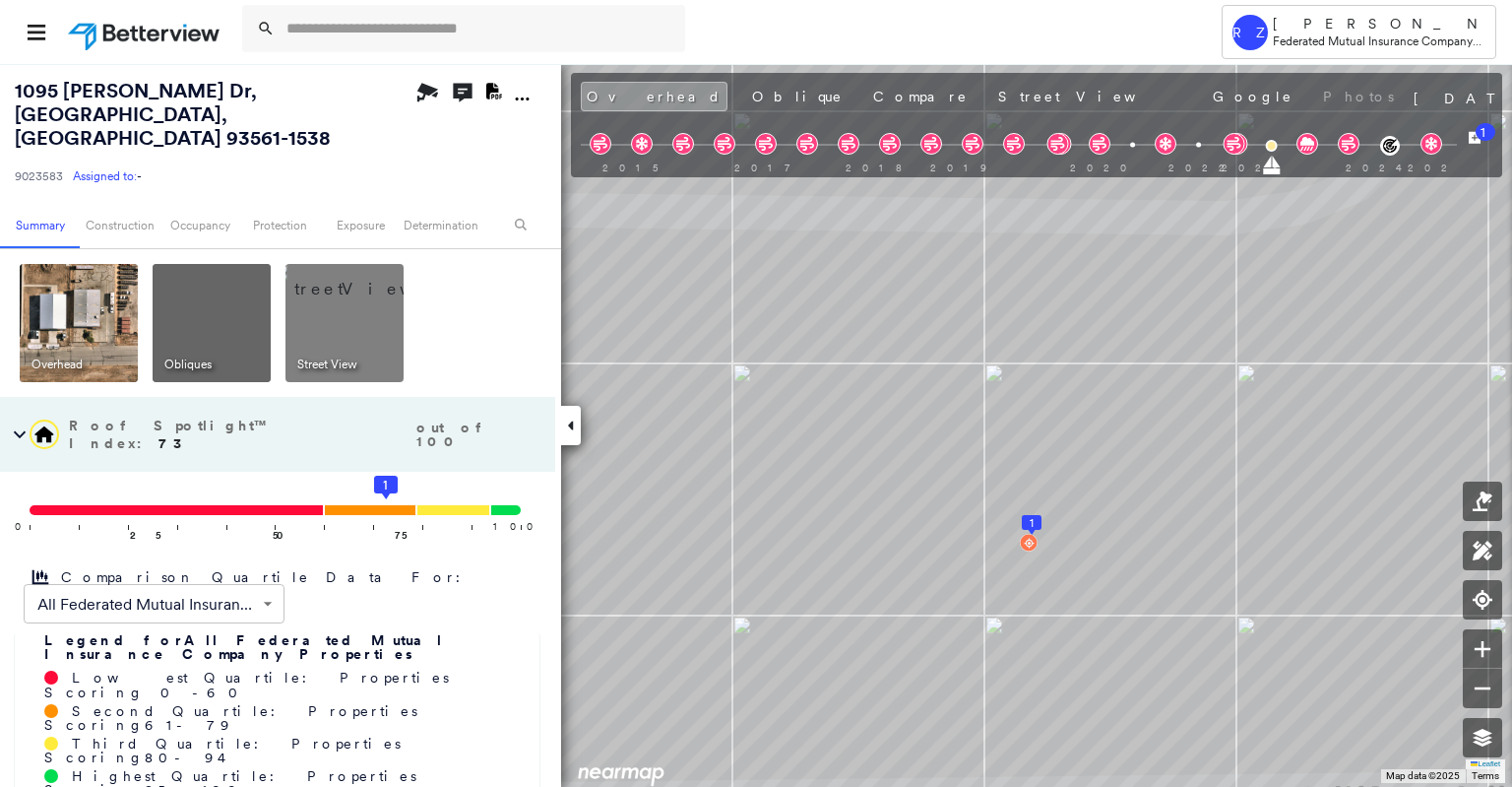 click on "Tower RZ [PERSON_NAME] Federated Mutual Insurance Company  -   PL / CL [STREET_ADDRESS][PERSON_NAME] 9023583 Assigned to:  - Assigned to:  - 9023583 Assigned to:  - Open Comments Download PDF Report Summary Construction Occupancy Protection Exposure Determination Overhead Obliques Street View Roof Spotlight™ Index :  73 out of 100 0 100 25 50 75 1 Comparison Quartile Data For: All Federated Mutual Insurance Company Properties ****** ​ Legend for  All Federated Mutual Insurance Company Properties Lowest Quartile: Properties Scoring 0 -  60 Second Quartile: Properties Scoring  61  -   79 Third Quartile: Properties Scoring  80  -   94 Highest Quartile: Properties Scoring  95  - 100 RSI unavailable Building Roof Scores 1 Buildings Policy Information :  9023583 External ID 9023583 Bulk Order ID 4341622 [GEOGRAPHIC_DATA] Premium Value : External ID ******* Secondary ID ********* Assign Internally Total Square Footage Claim Number Policy Number Insured Name Loss Value * * :" at bounding box center (756, 393) 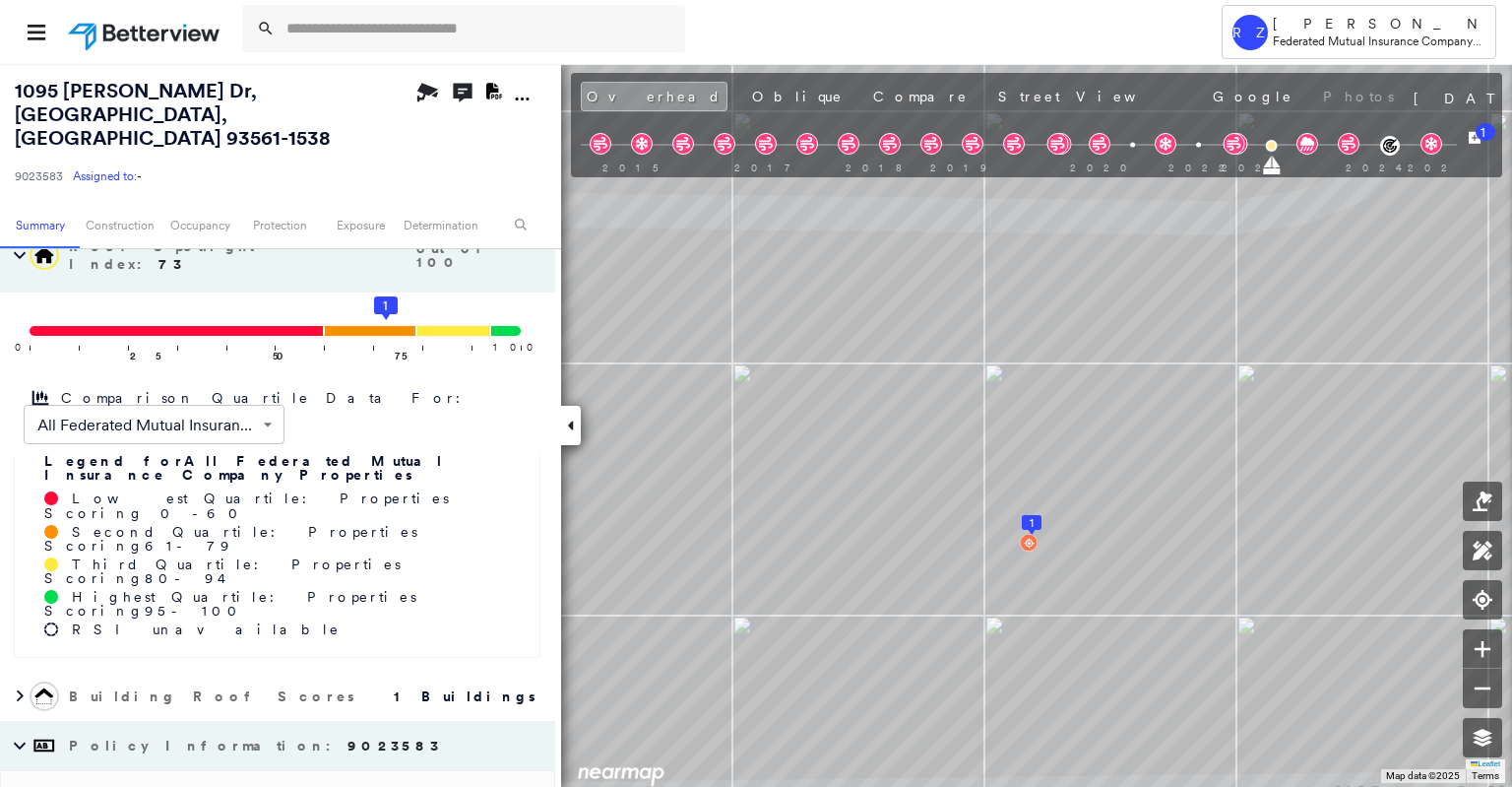 scroll, scrollTop: 180, scrollLeft: 0, axis: vertical 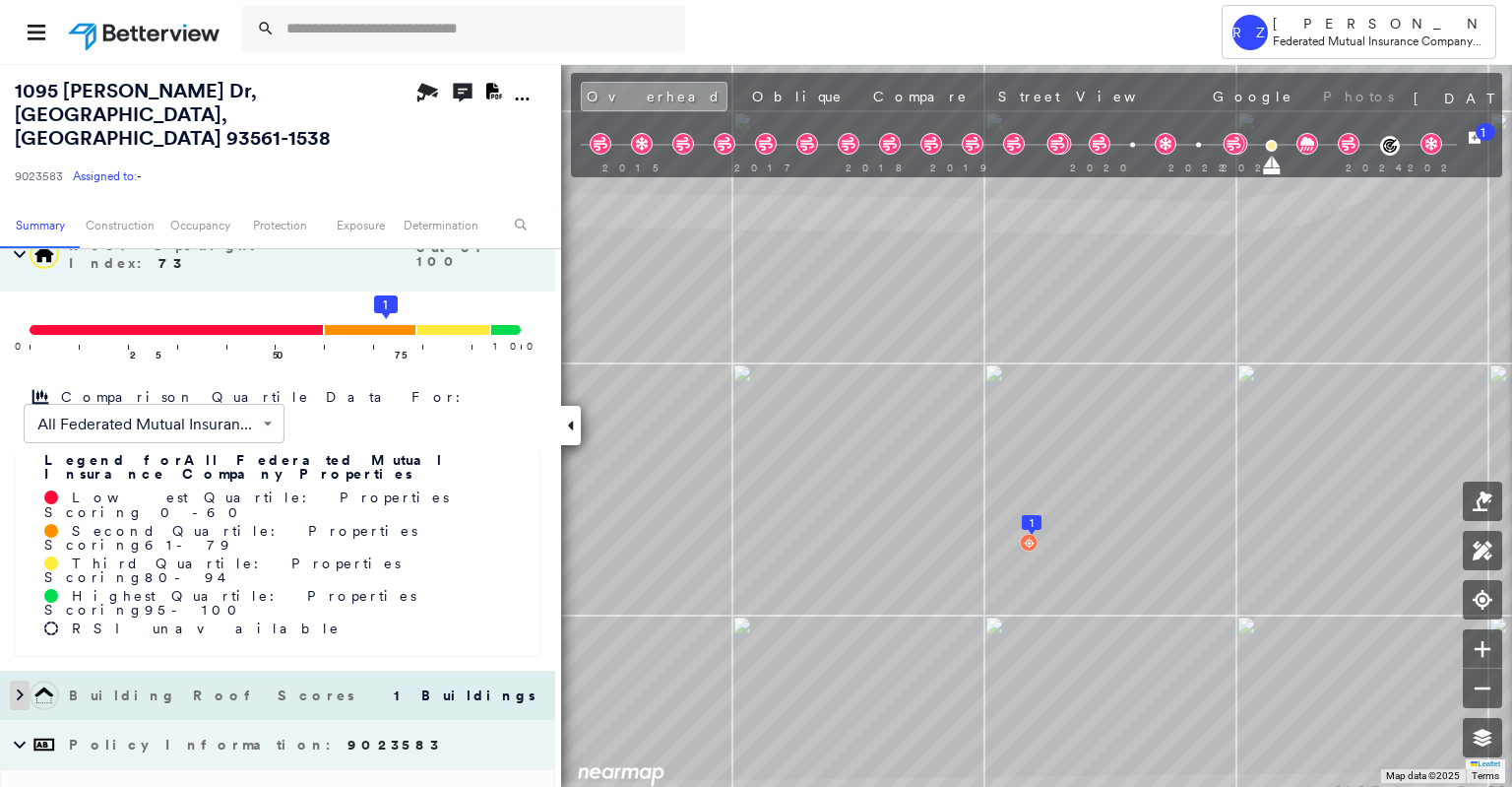 click 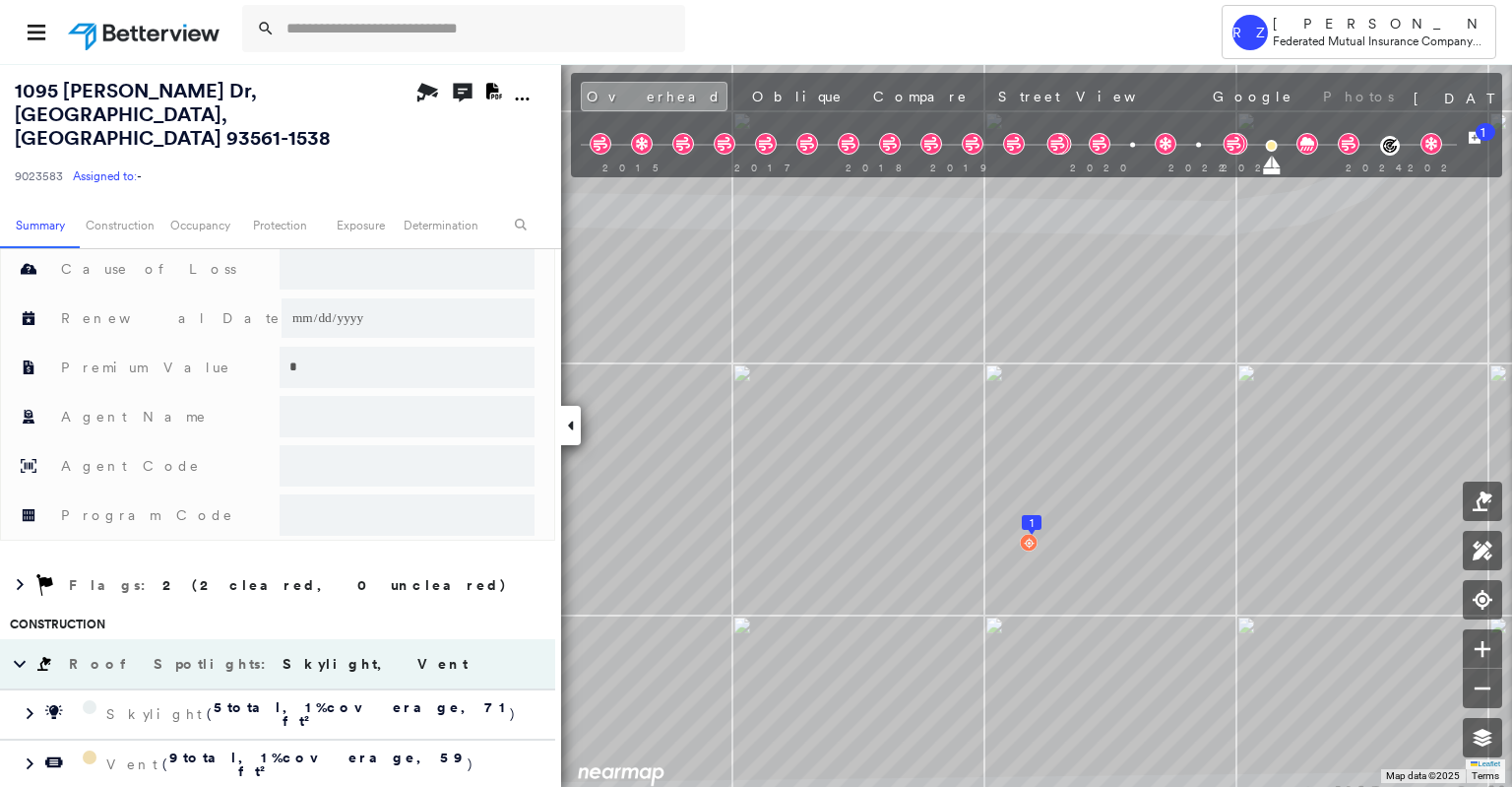 scroll, scrollTop: 1408, scrollLeft: 0, axis: vertical 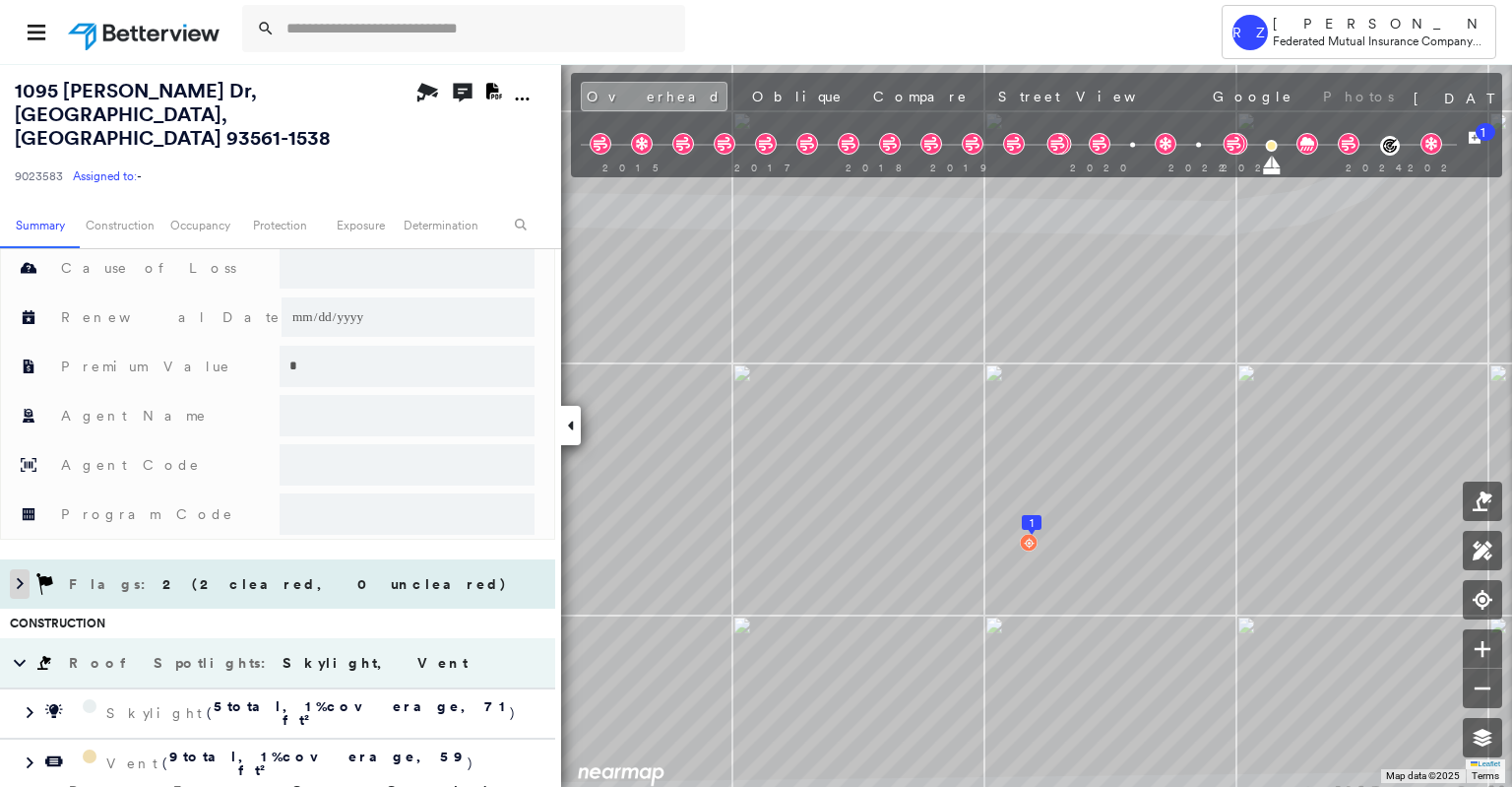 click at bounding box center (20, 584) 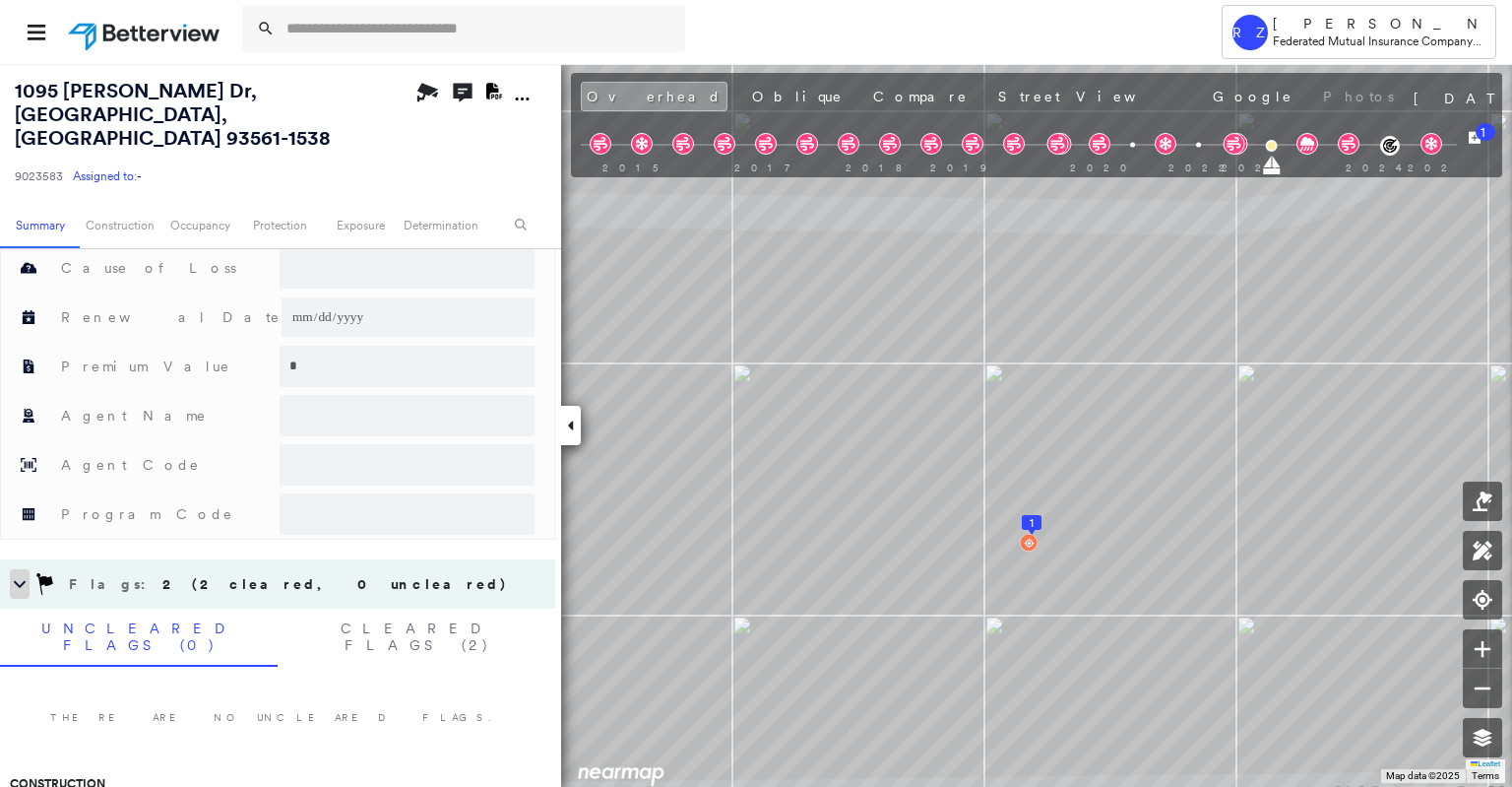 click at bounding box center [20, 584] 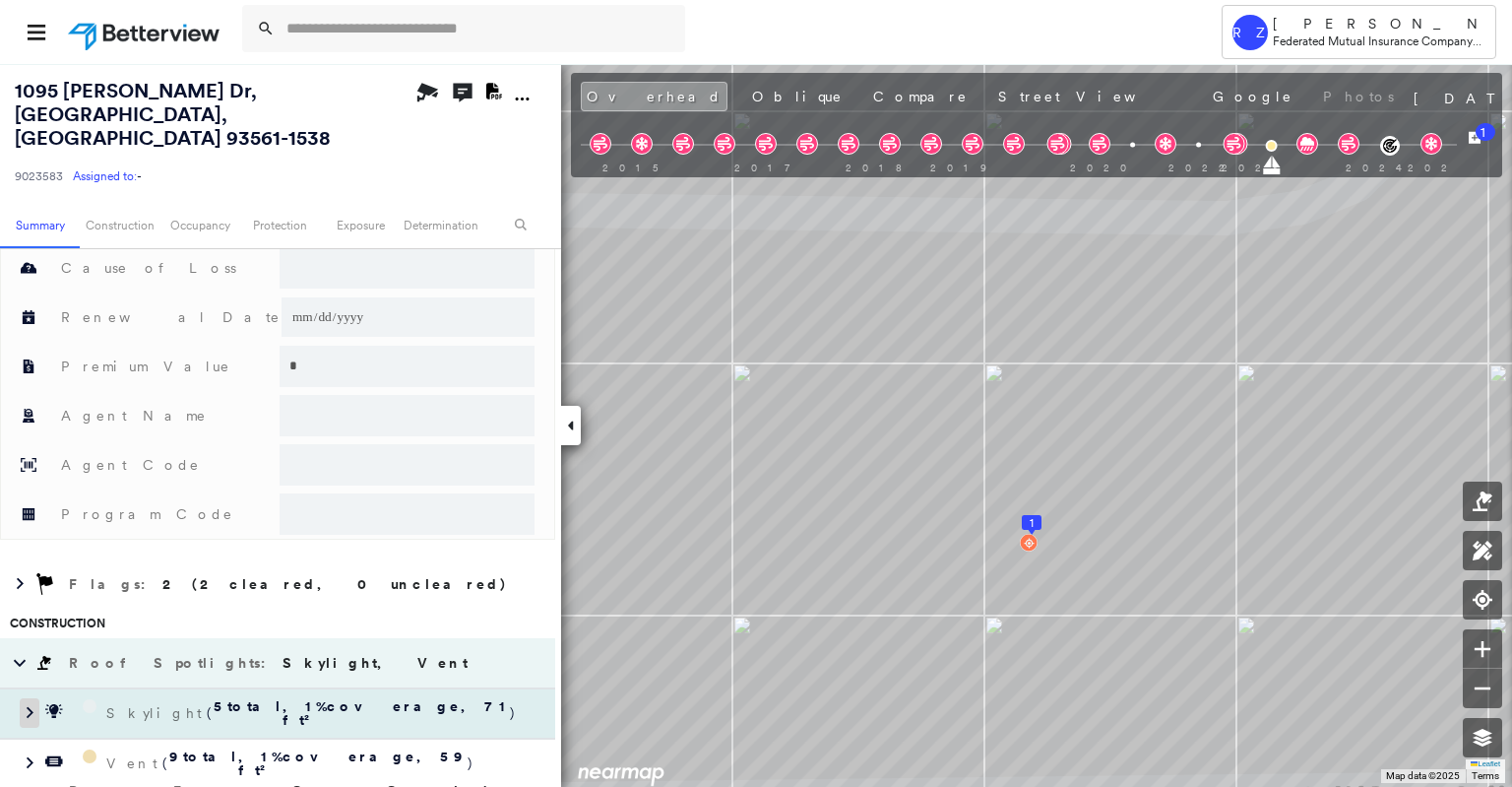 click 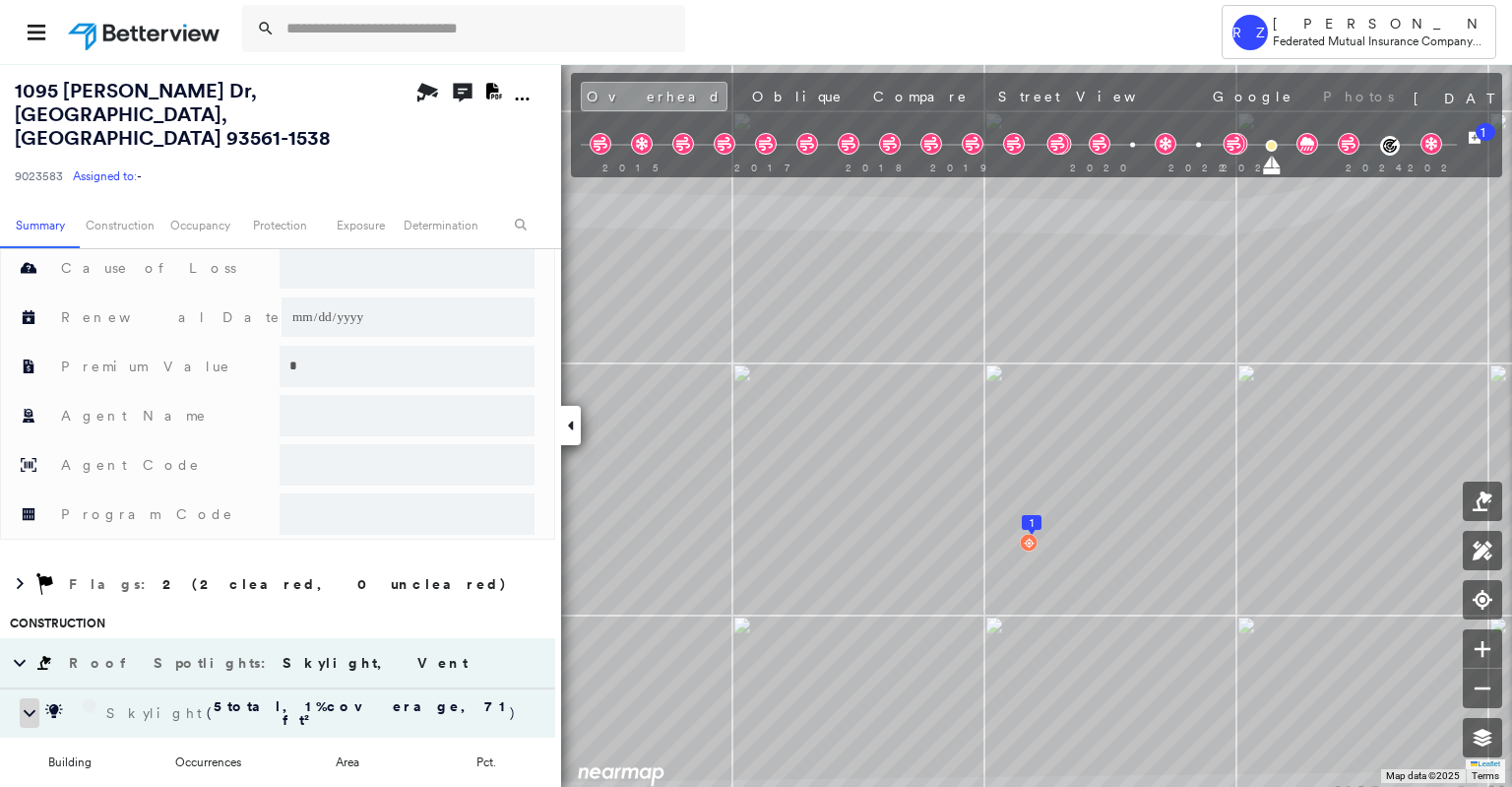 click 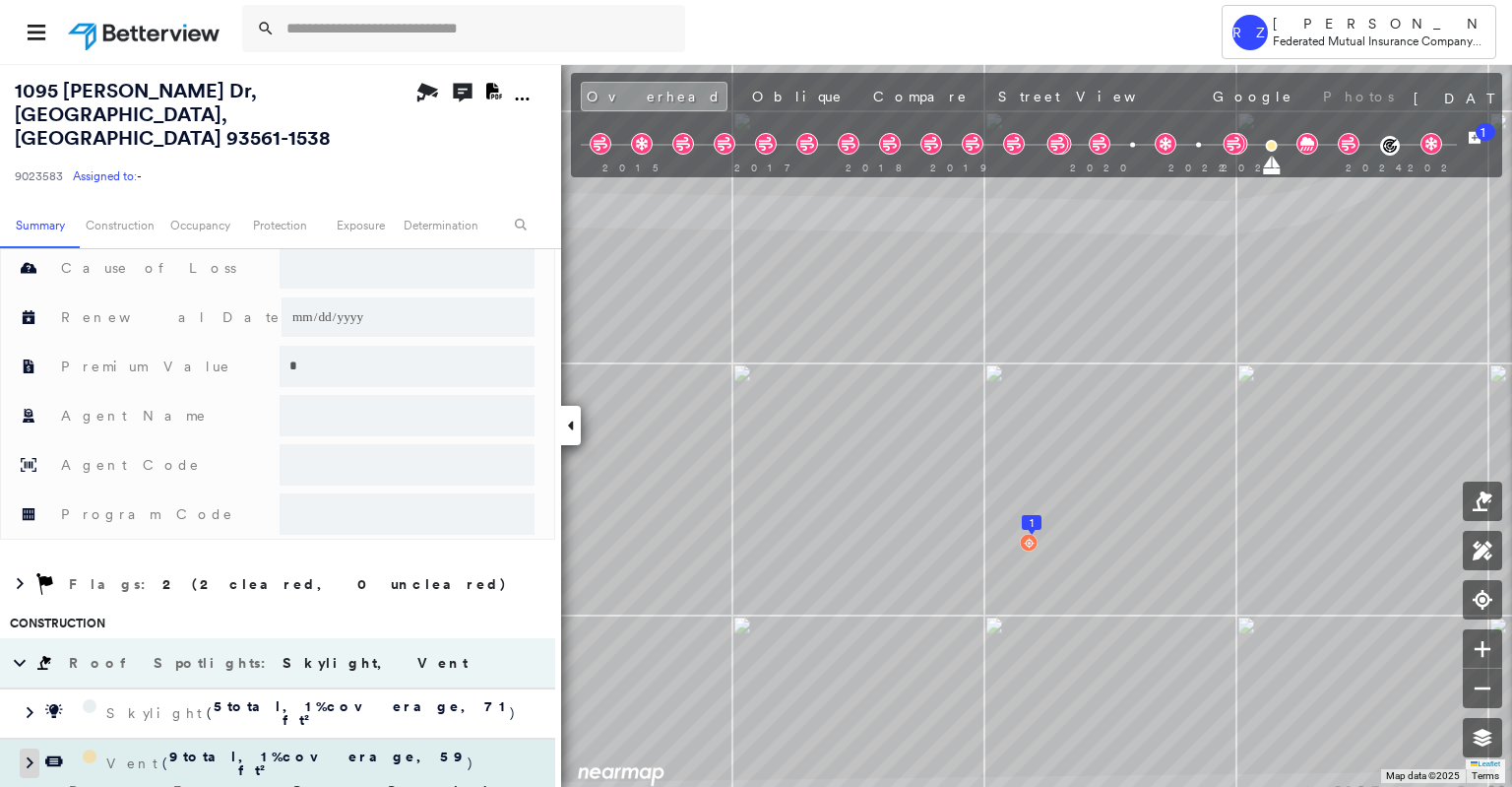 click 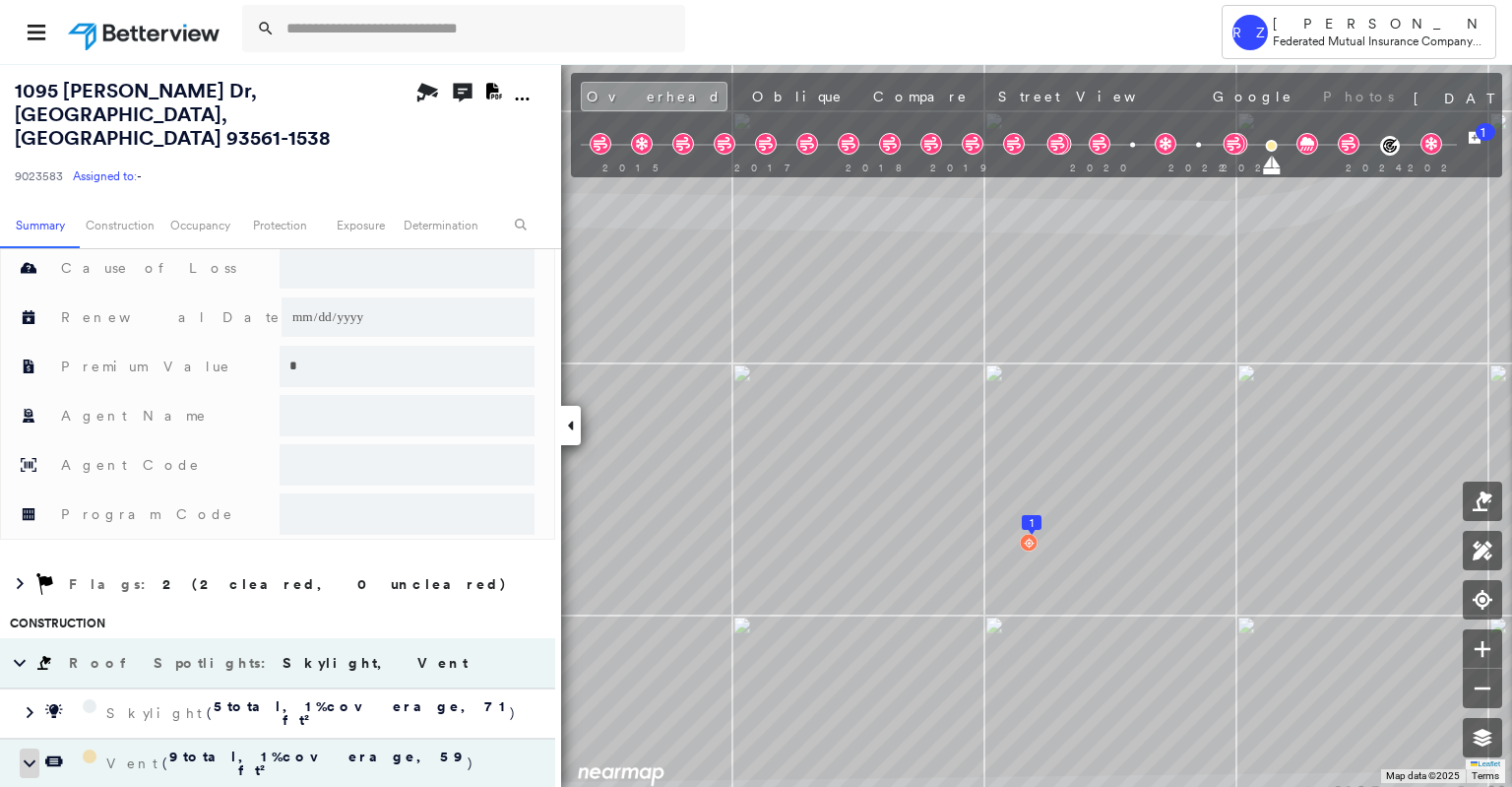 click 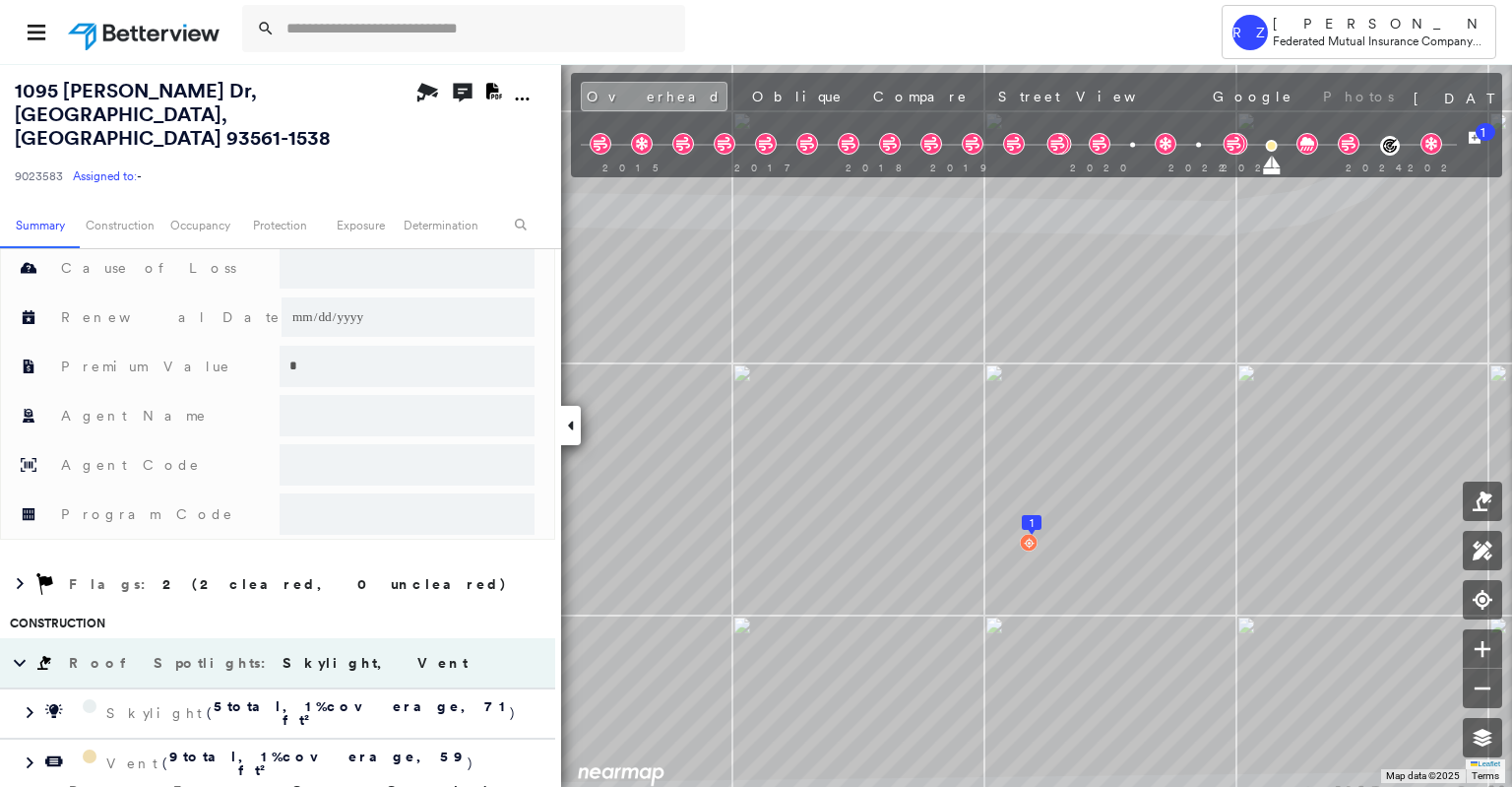 click on "Property Features :  Car, Cracked Pavement, Disintegrated Pavement, Repaired Pavement, Trailer and 2 more" at bounding box center (278, 818) 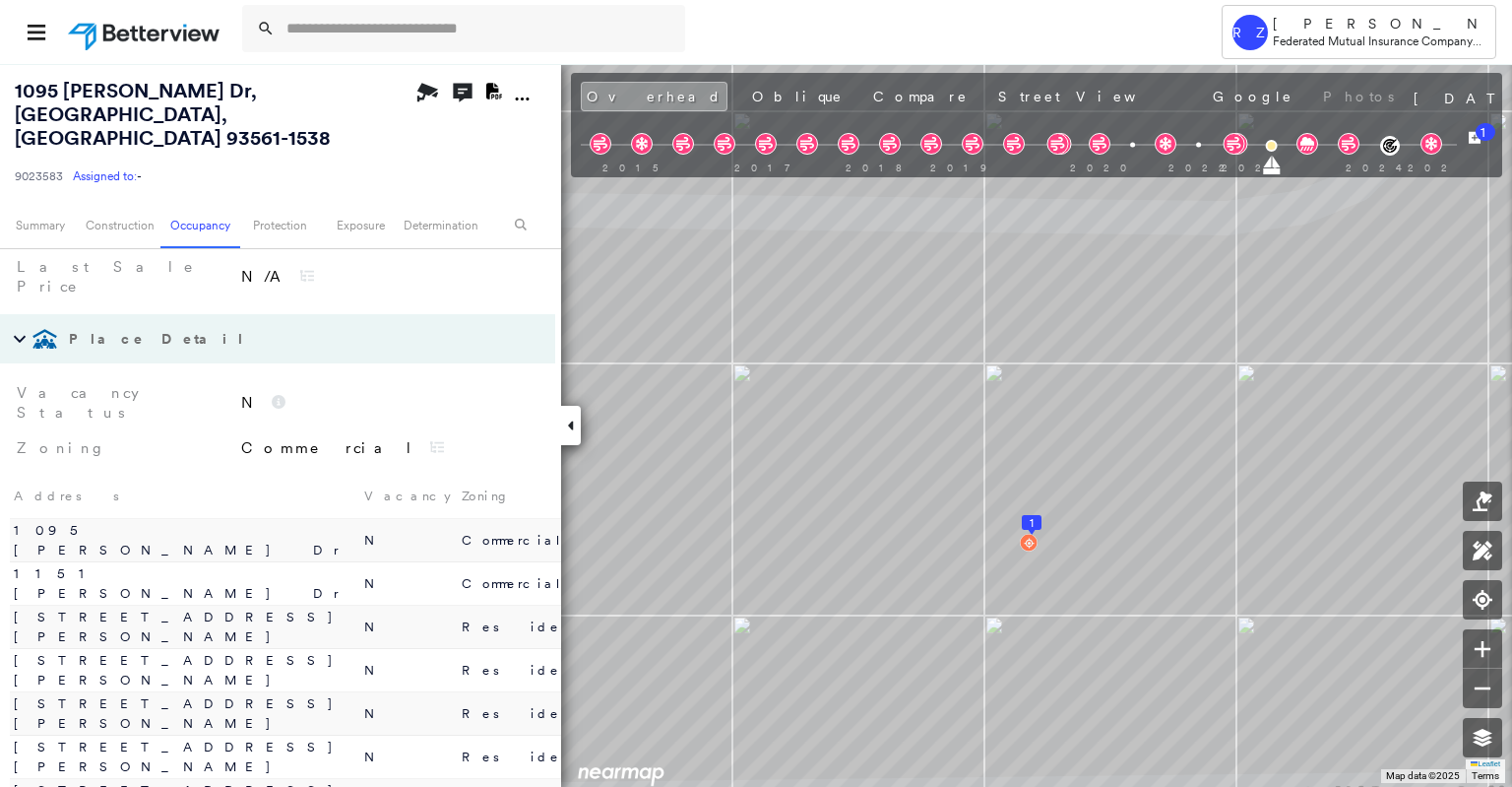 scroll, scrollTop: 3046, scrollLeft: 0, axis: vertical 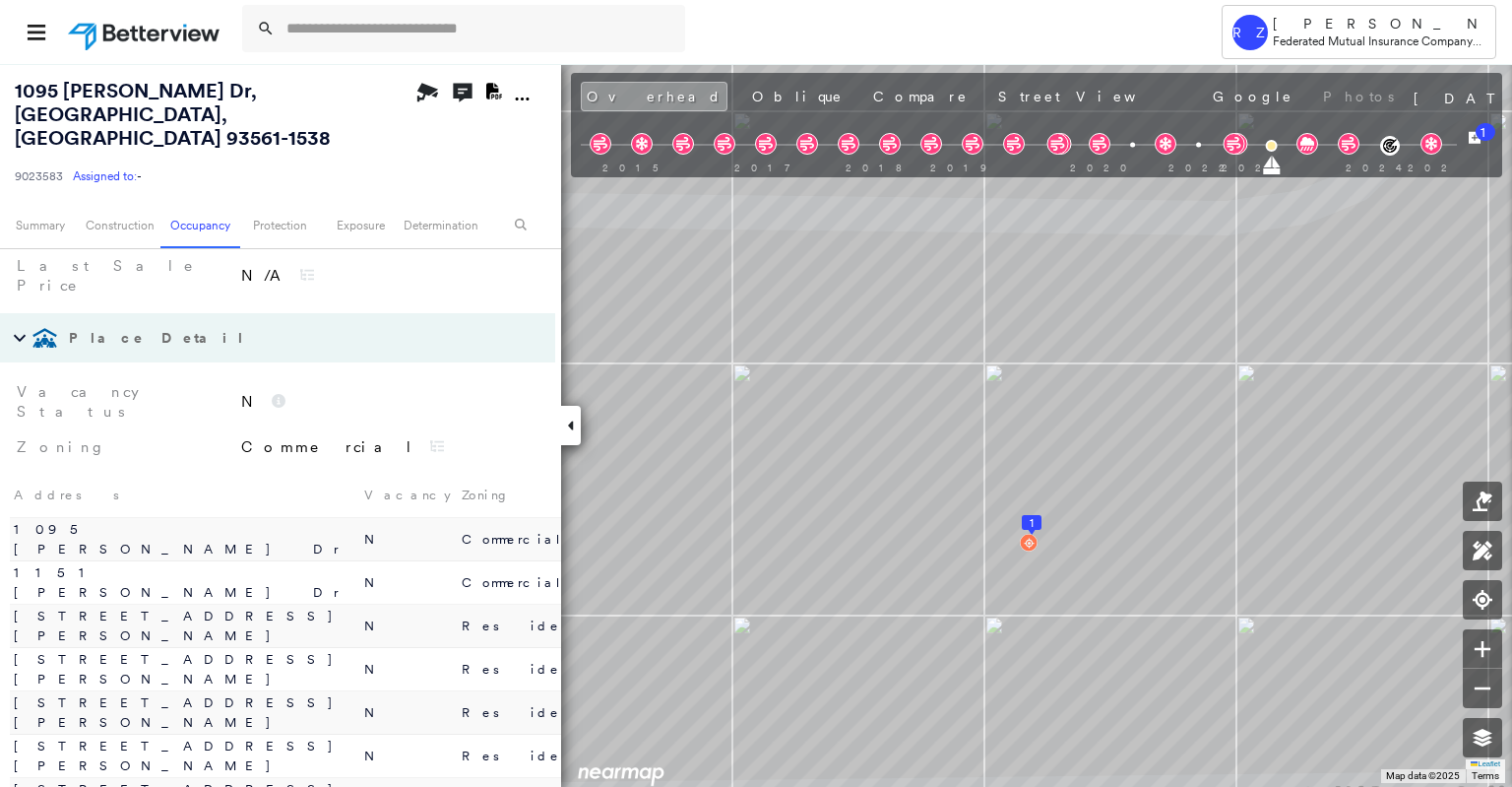 click on "Protection" at bounding box center (273, 986) 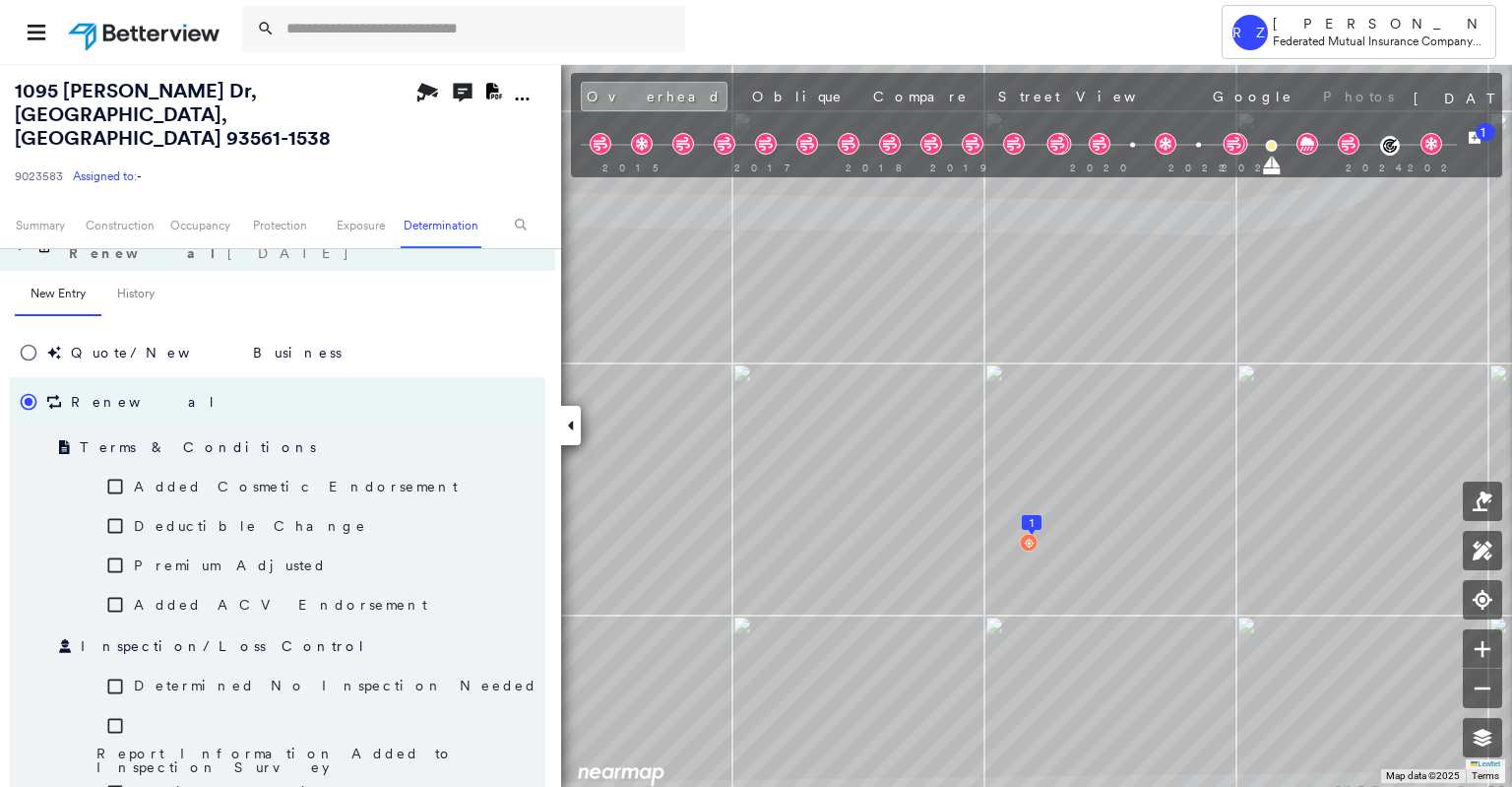 scroll, scrollTop: 4097, scrollLeft: 0, axis: vertical 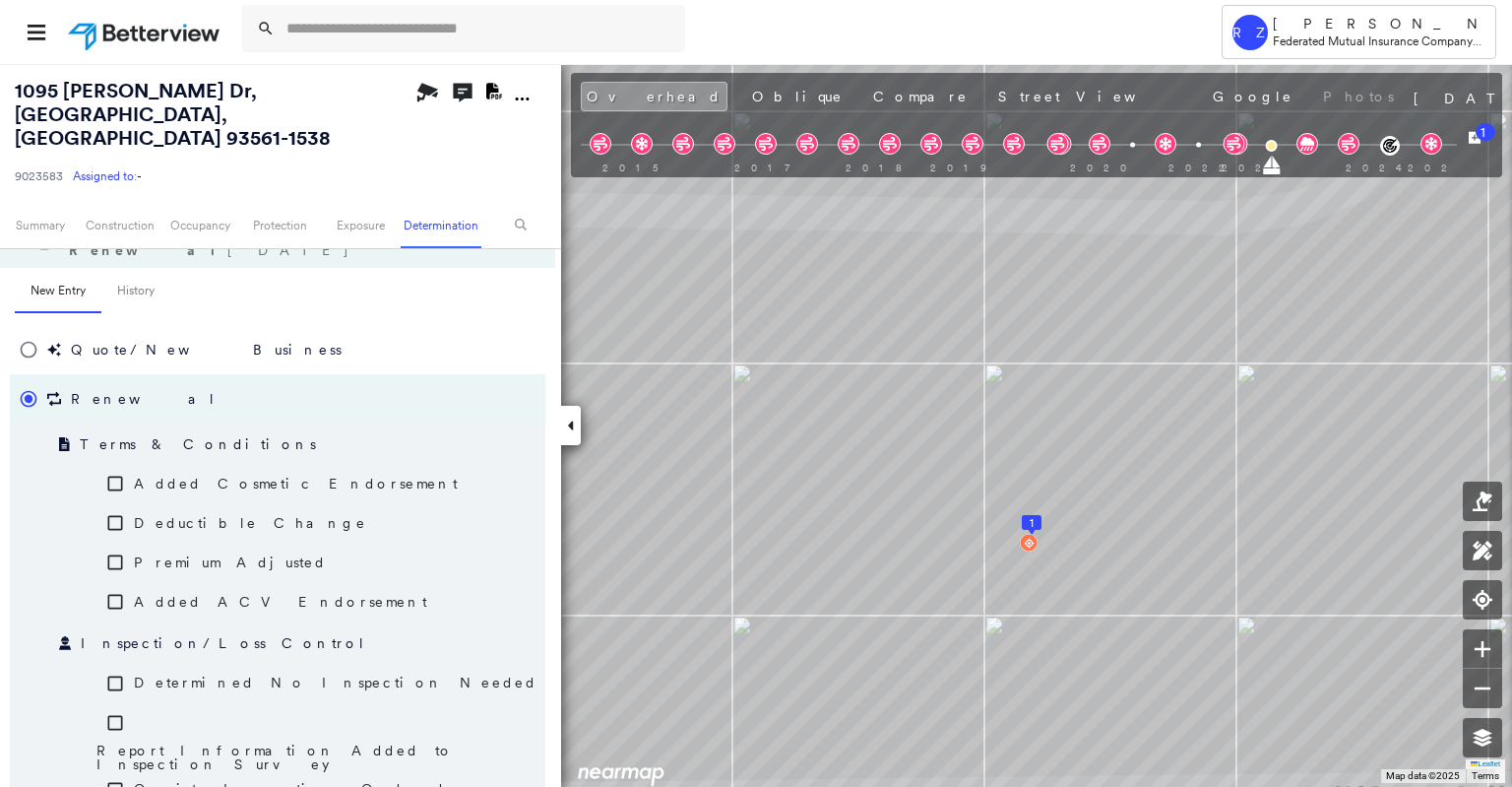 click on "Amendment" at bounding box center (278, 1281) 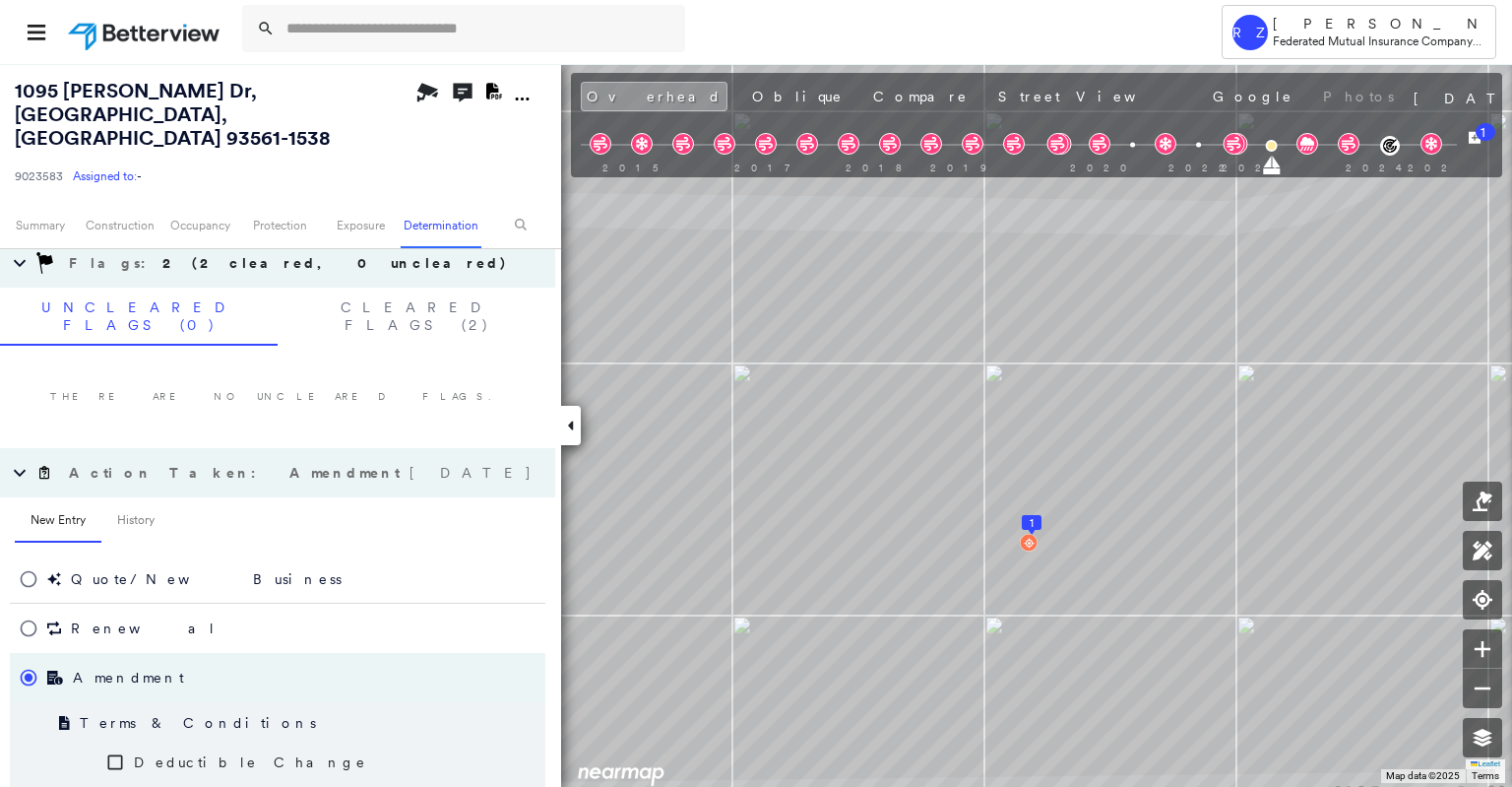 scroll, scrollTop: 3853, scrollLeft: 0, axis: vertical 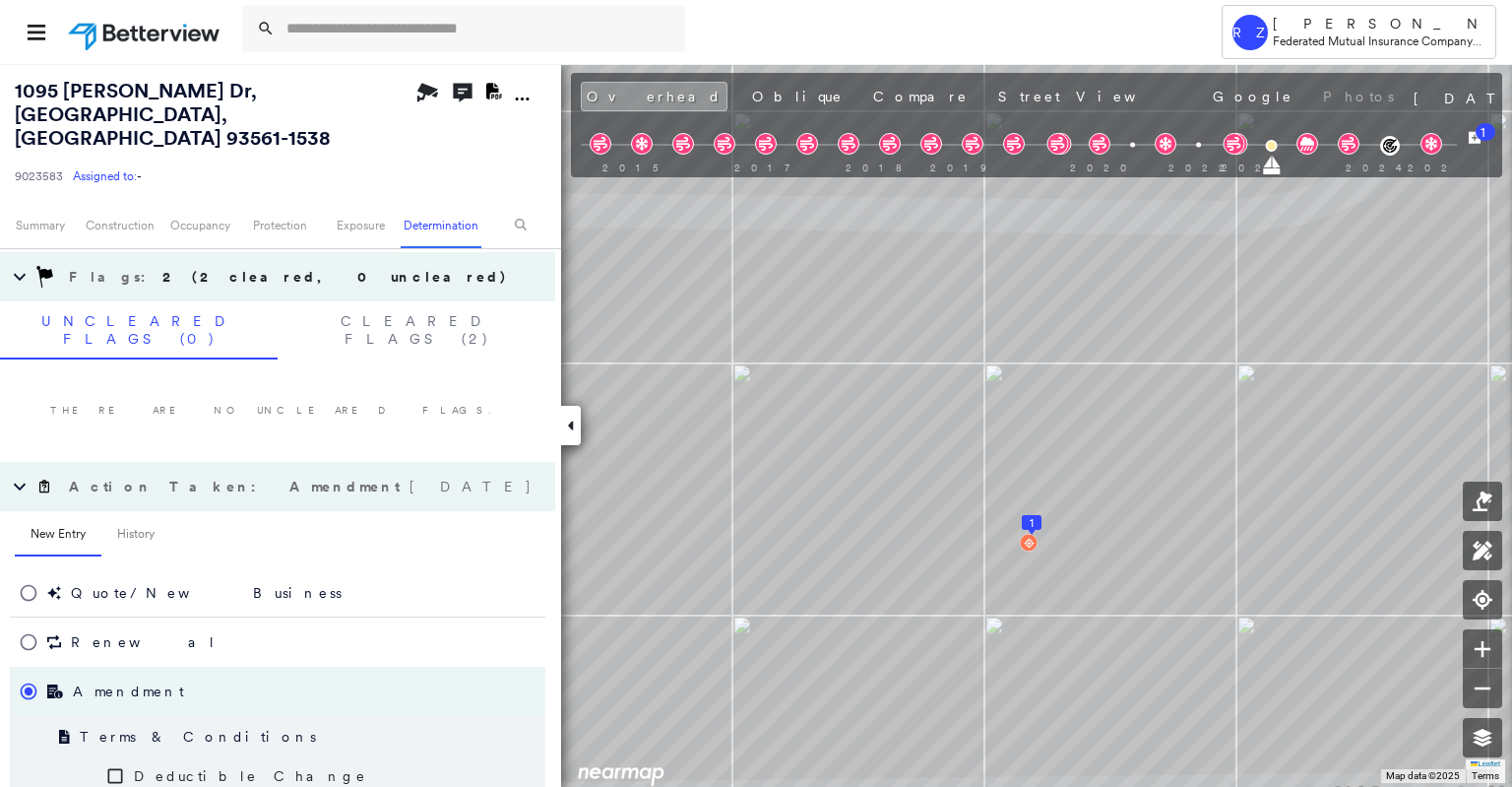 click on "Save" at bounding box center [278, 1207] 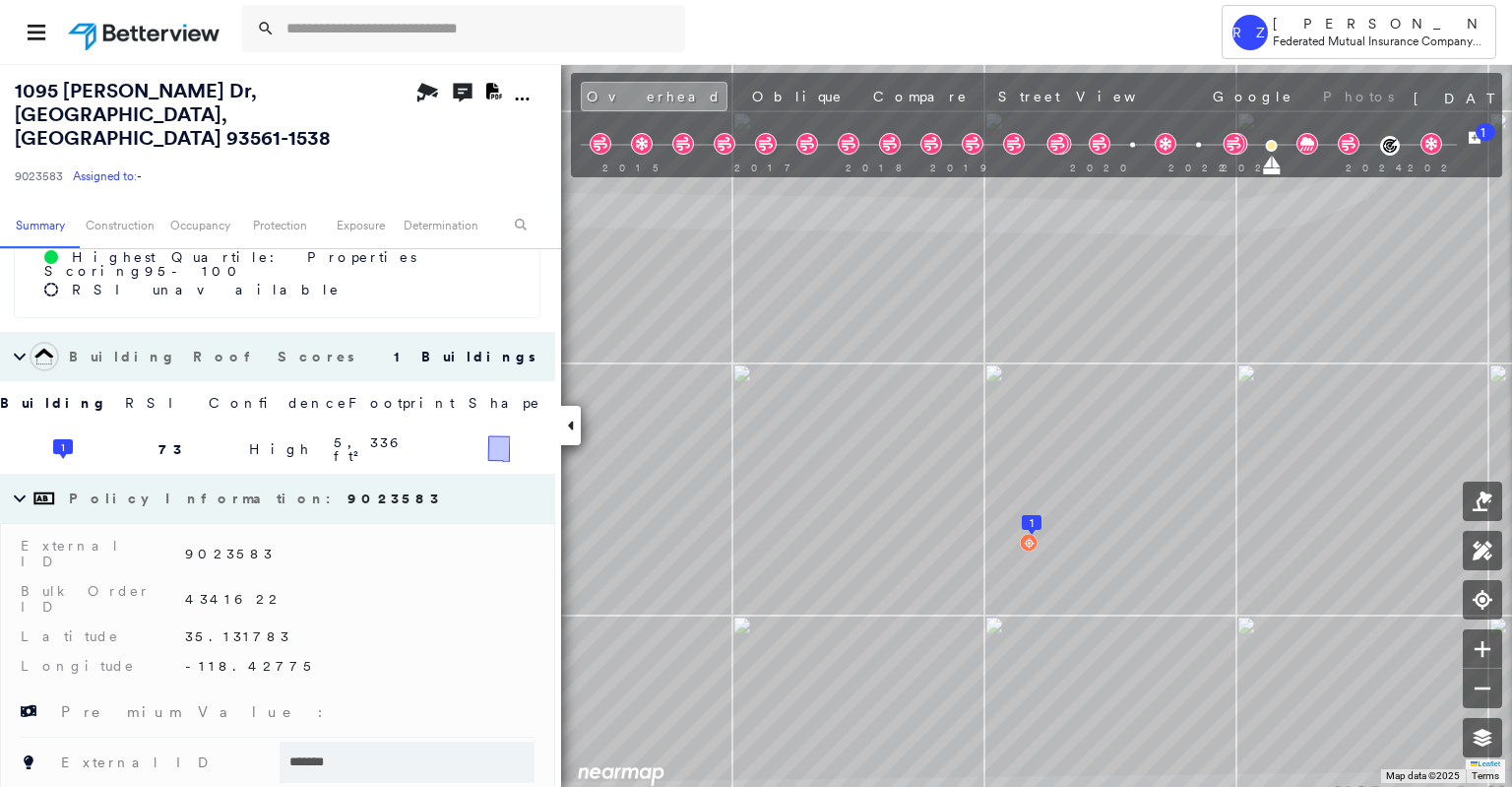 scroll, scrollTop: 535, scrollLeft: 0, axis: vertical 